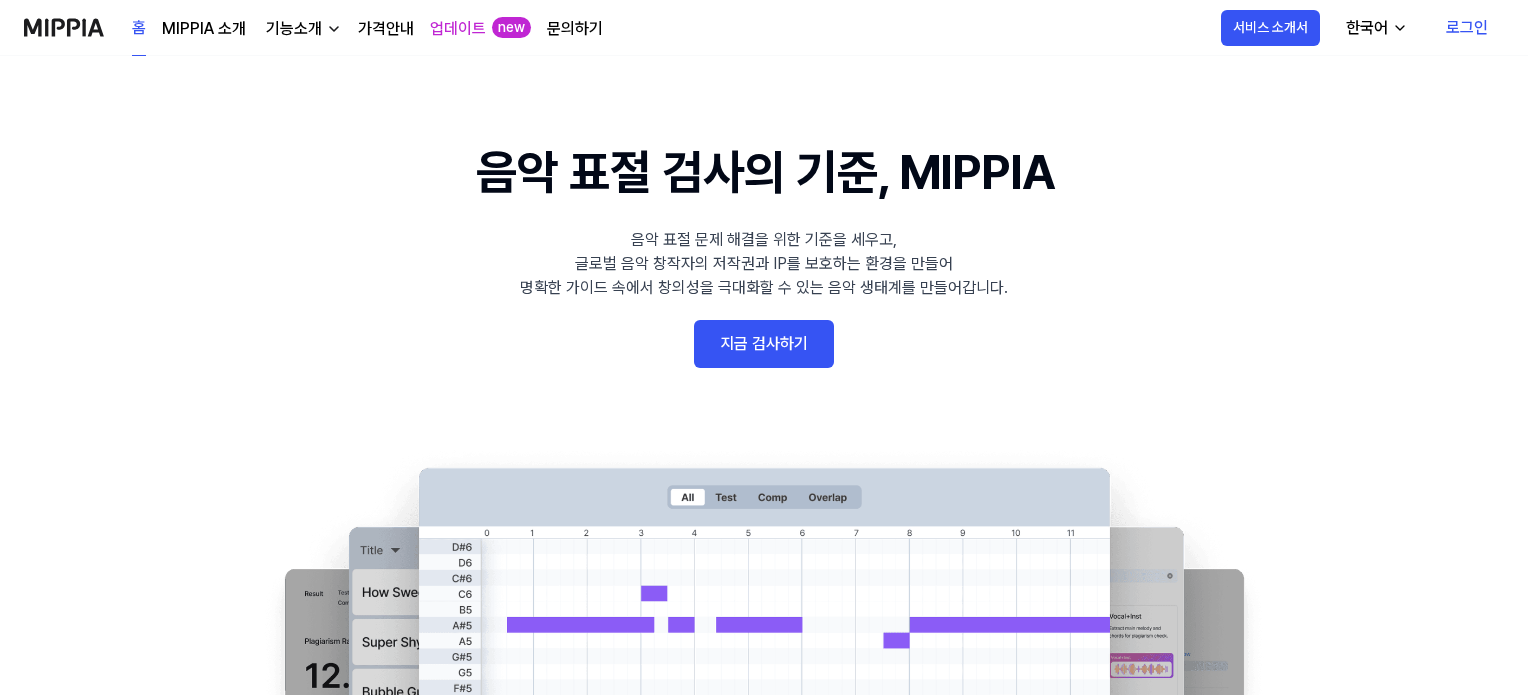 scroll, scrollTop: 0, scrollLeft: 0, axis: both 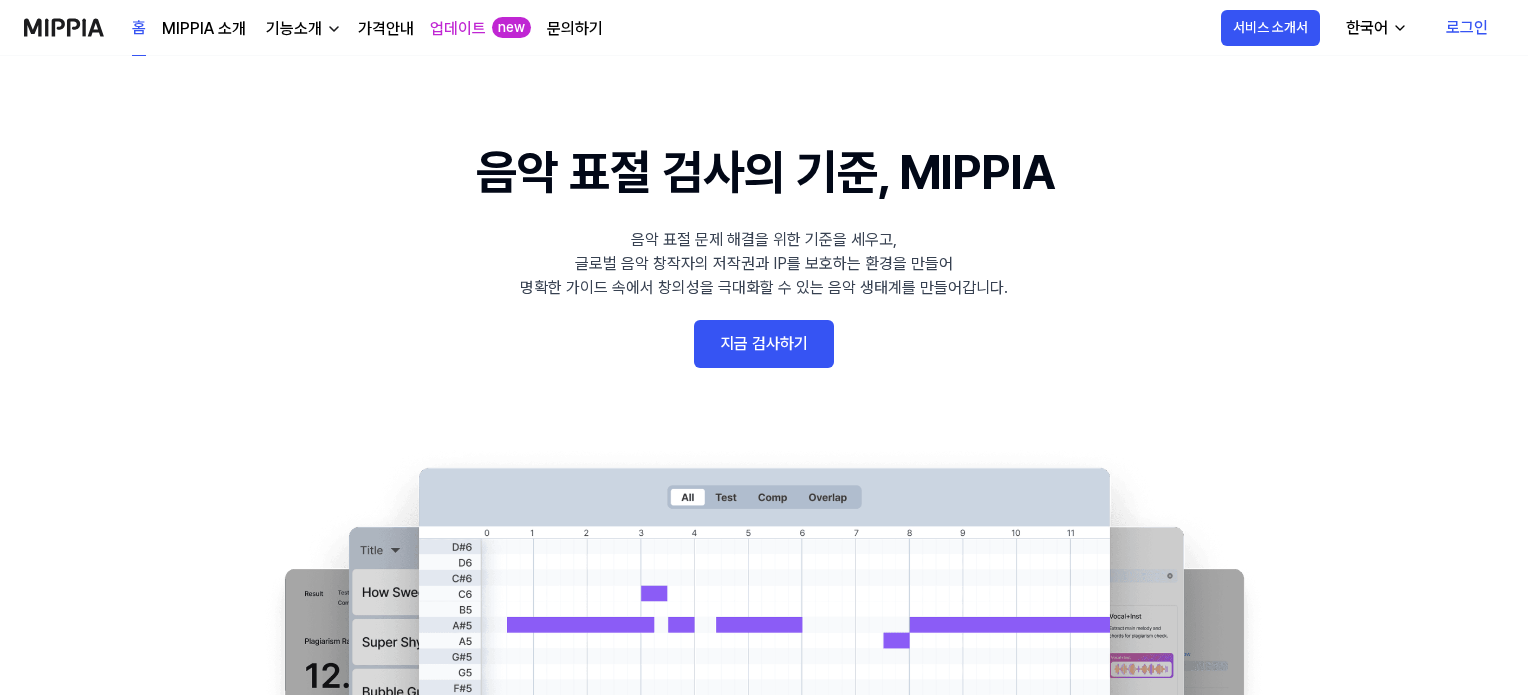 click on "지금 검사하기" at bounding box center [764, 344] 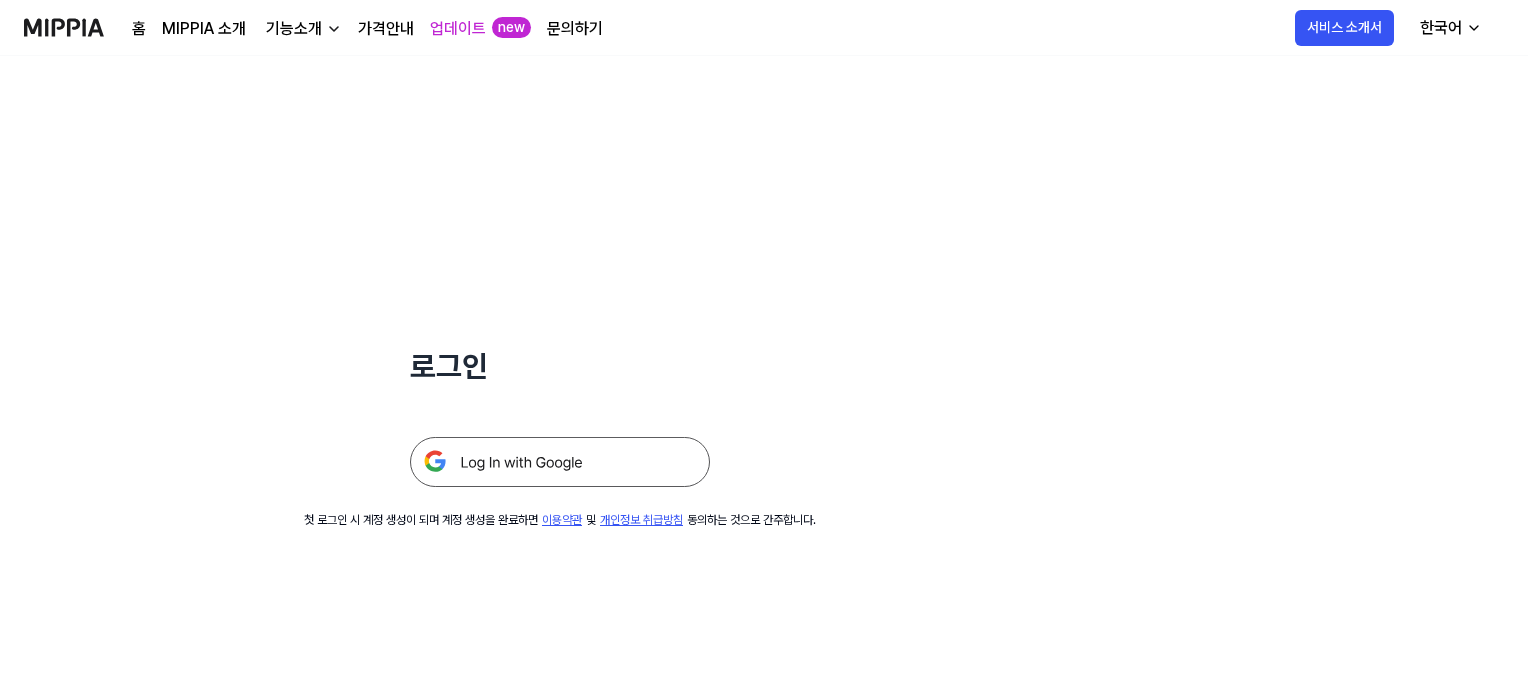 click at bounding box center (560, 462) 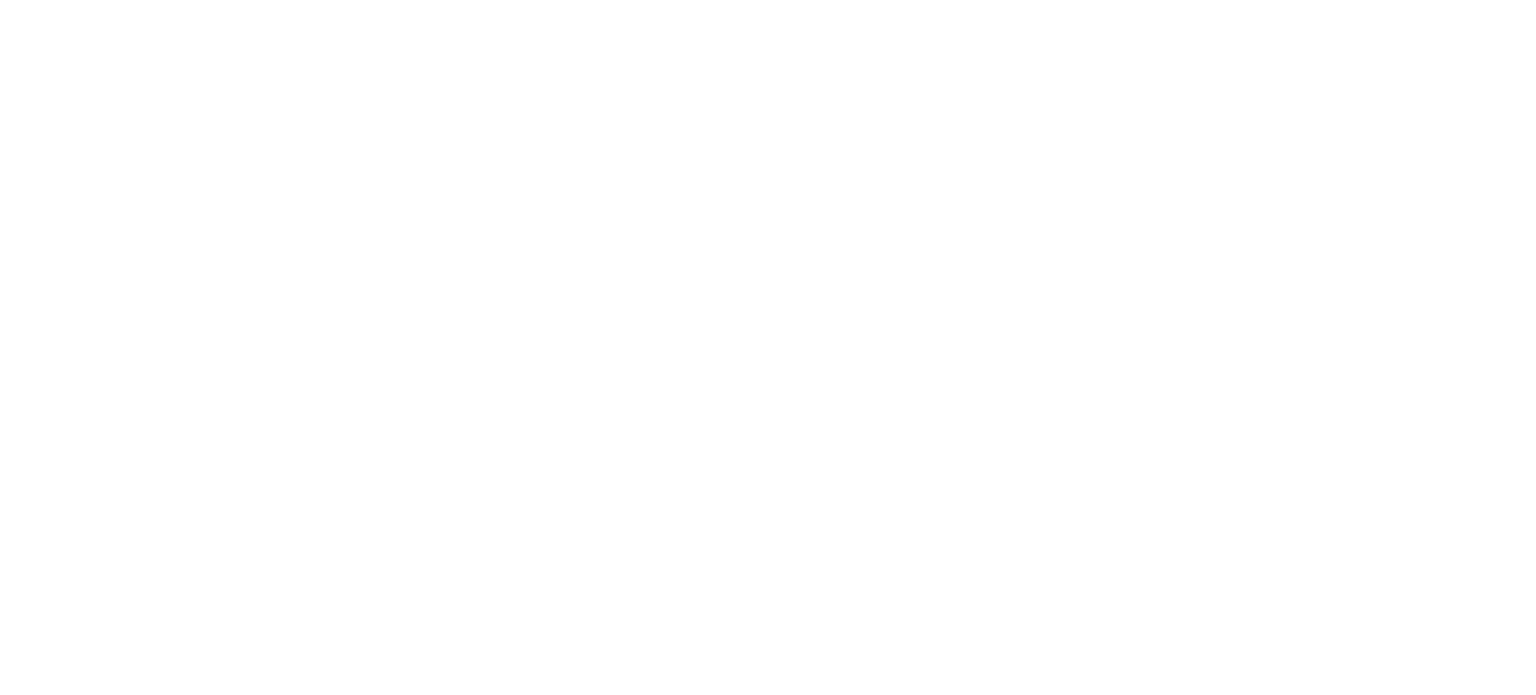 scroll, scrollTop: 0, scrollLeft: 0, axis: both 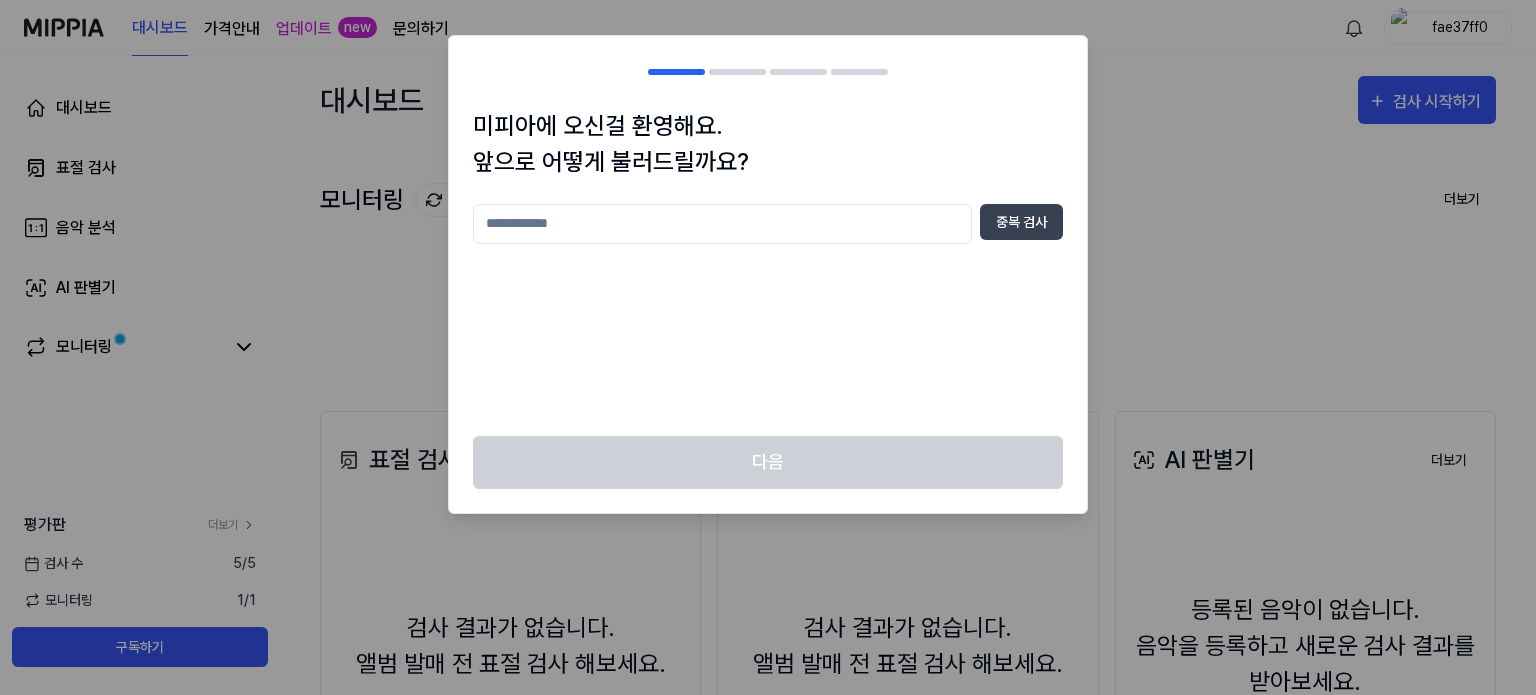 click at bounding box center [722, 224] 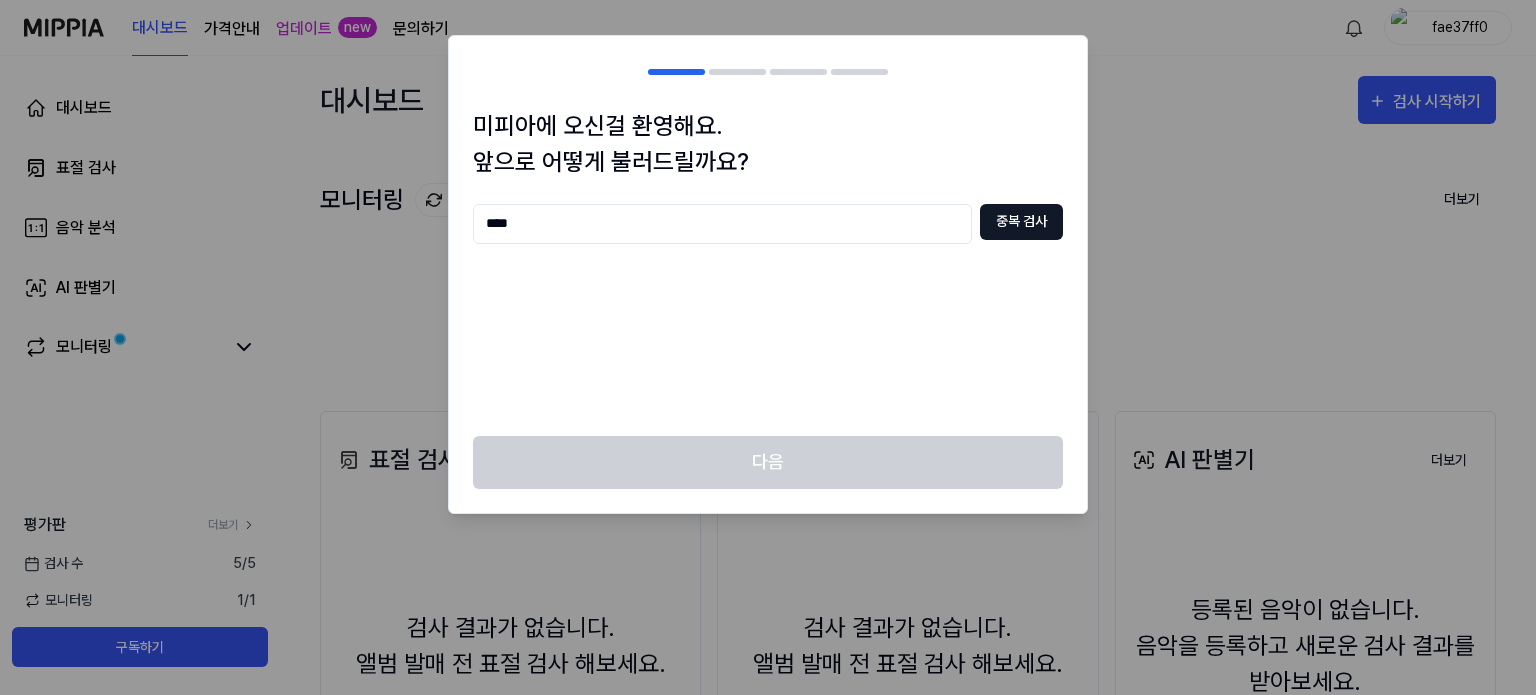 type on "****" 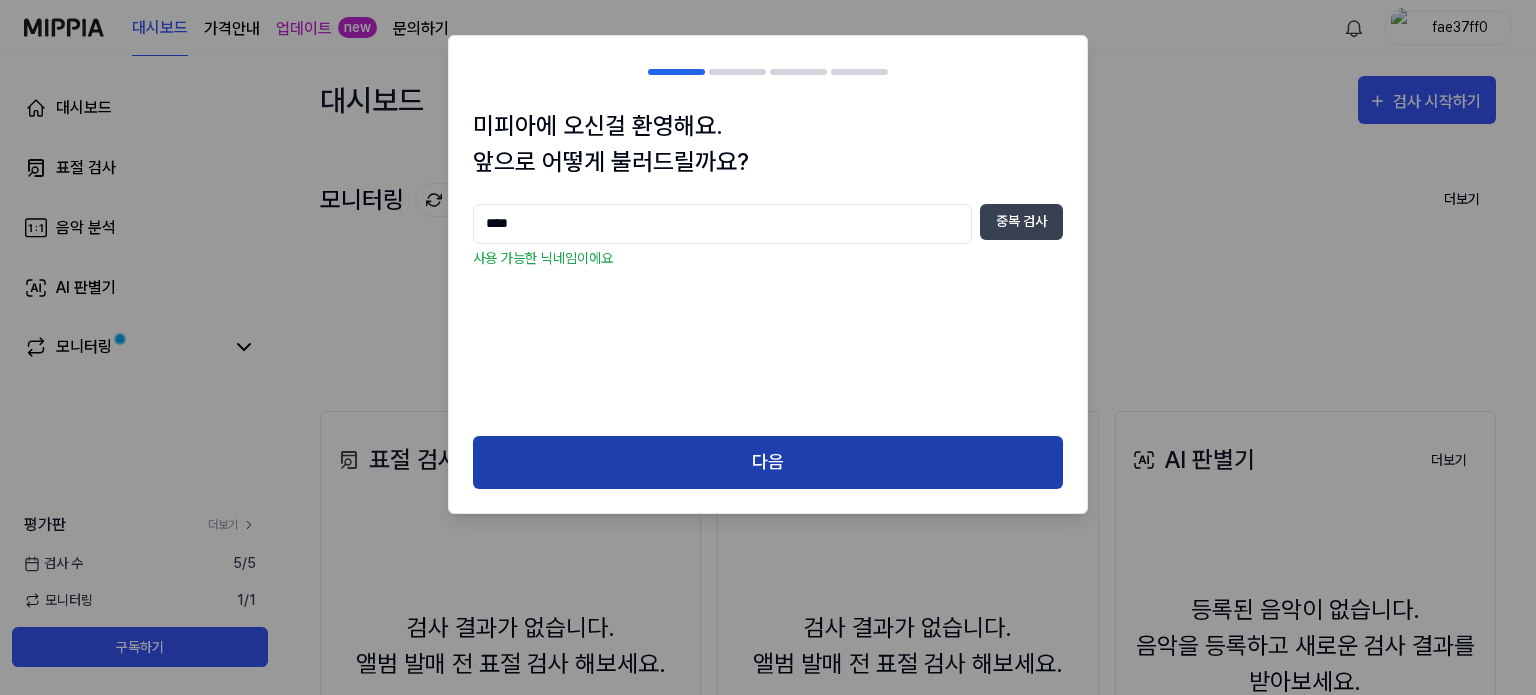 click on "다음" at bounding box center [768, 462] 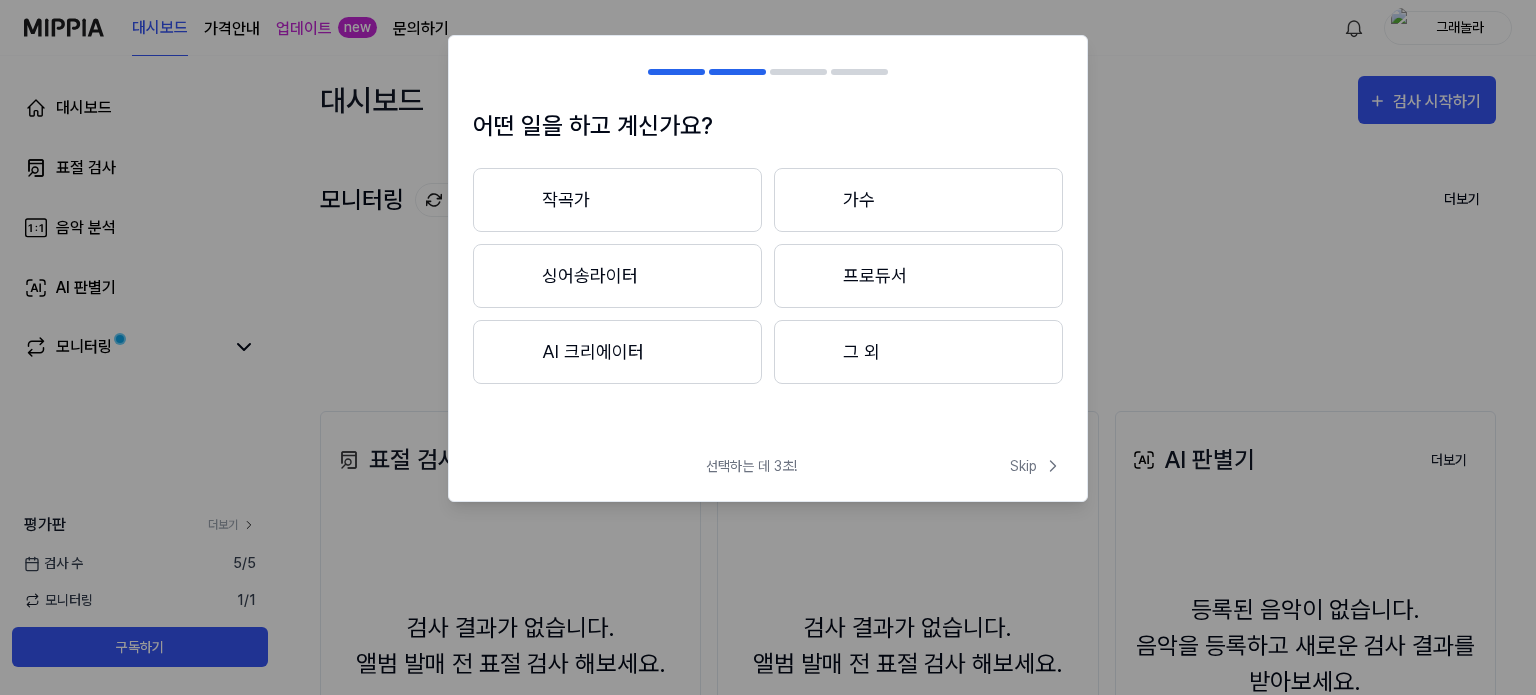 click on "AI 크리에이터" at bounding box center [617, 352] 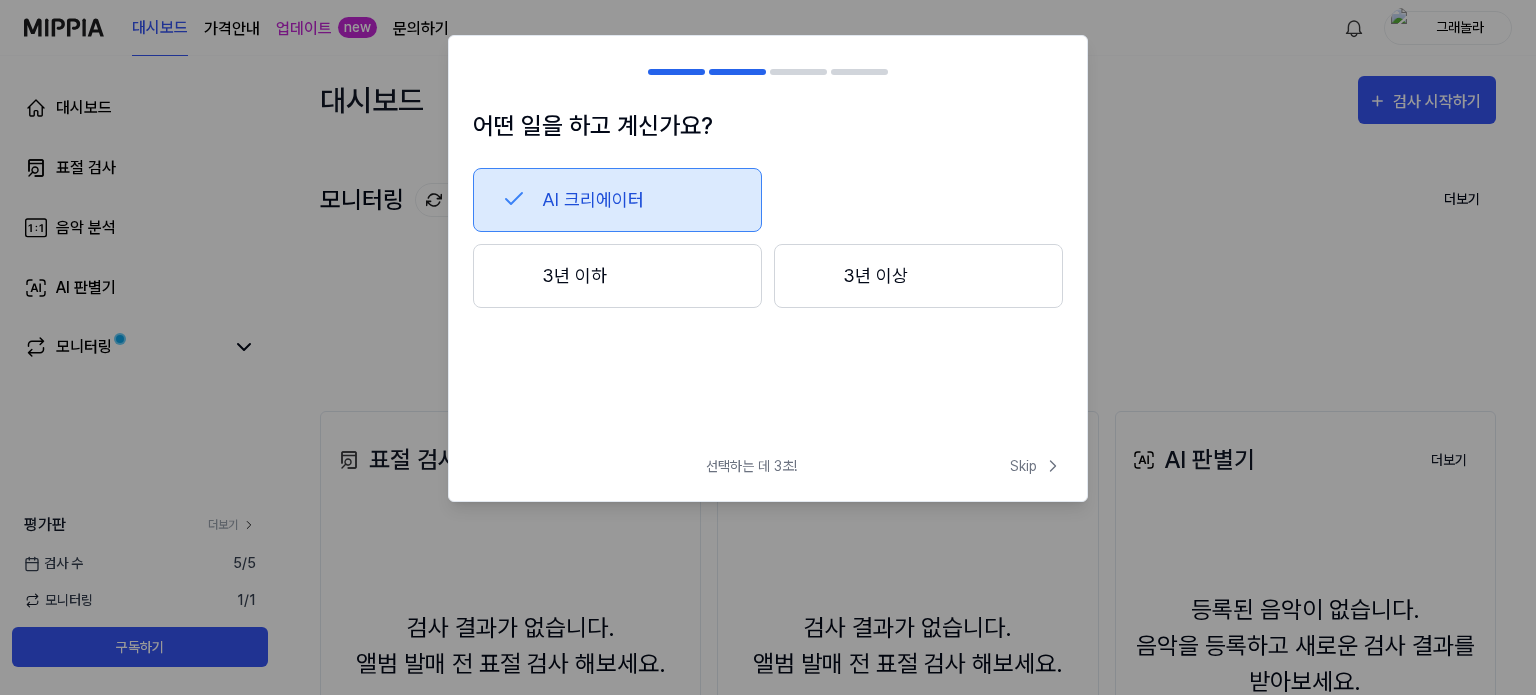 click on "3년 이하" at bounding box center (617, 276) 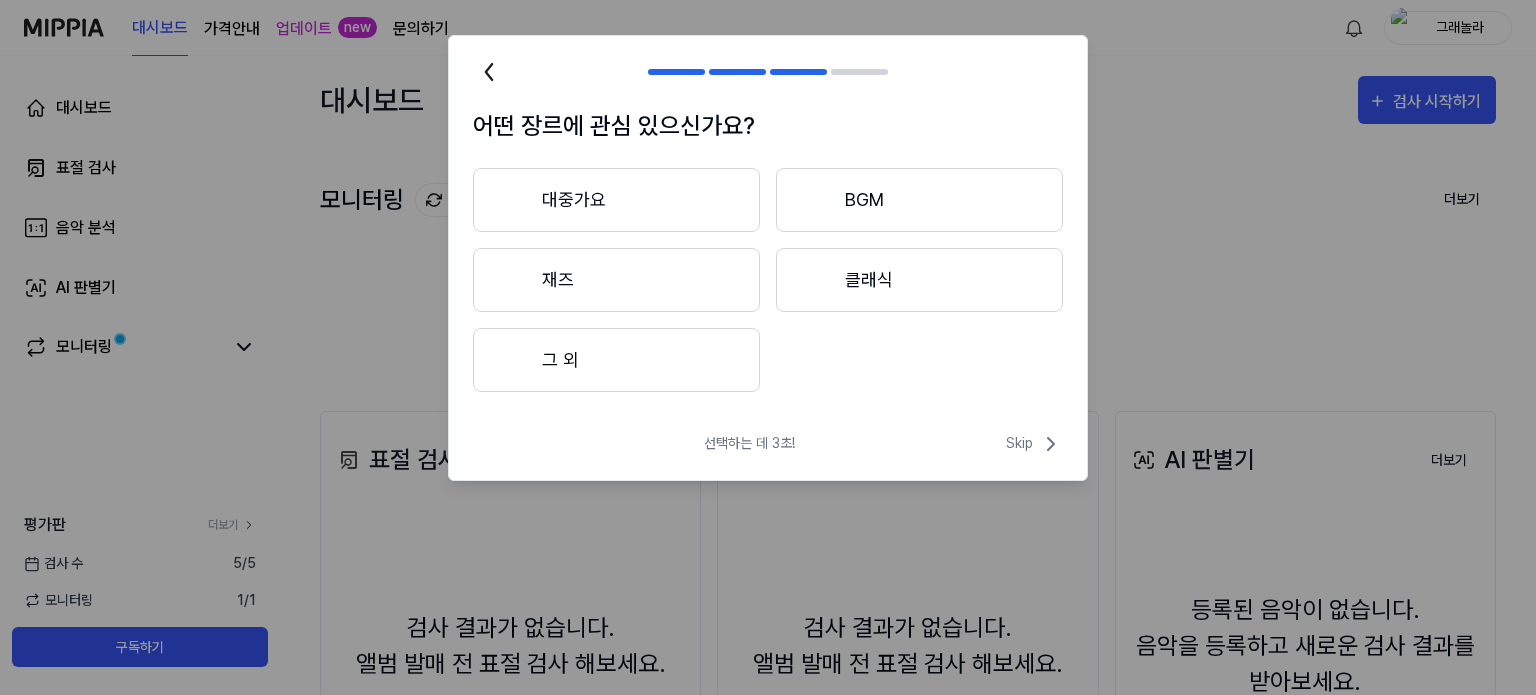 click on "그 외" at bounding box center (616, 360) 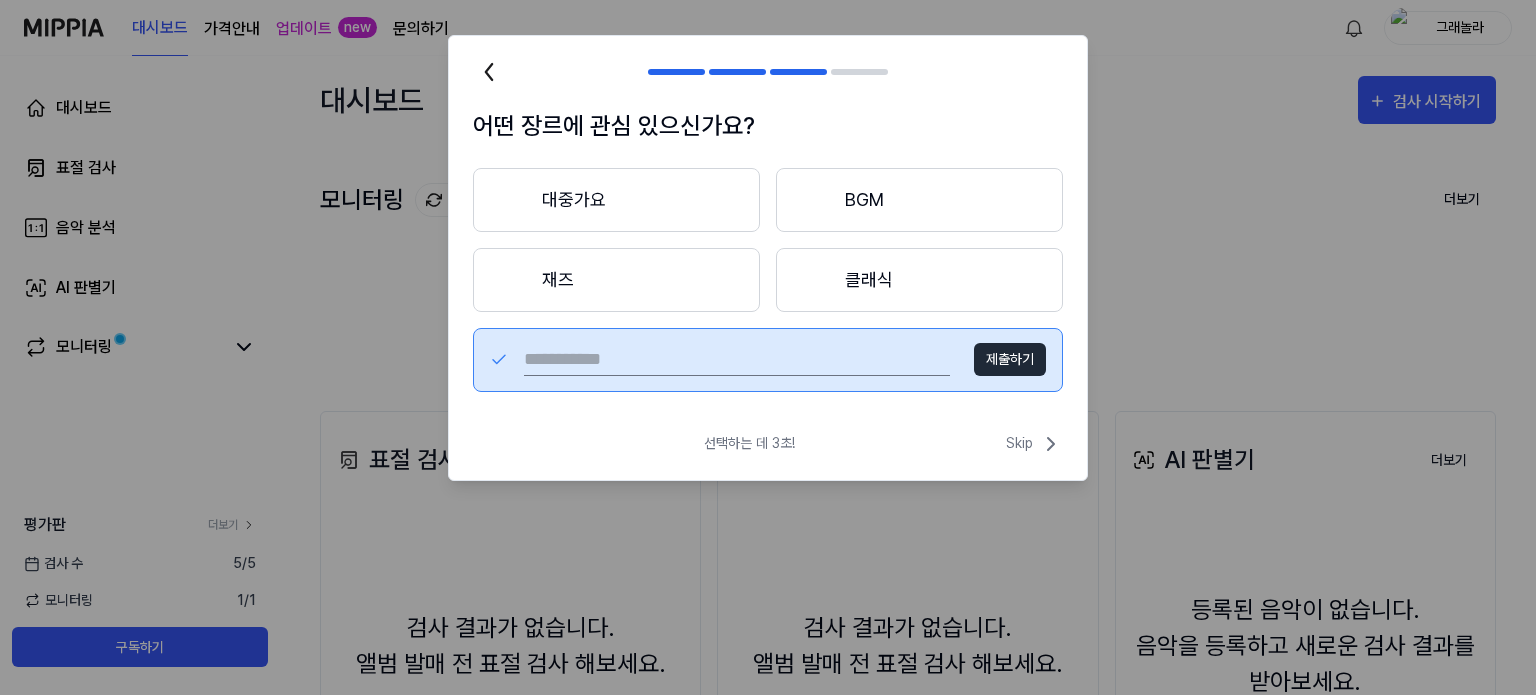 click at bounding box center (737, 360) 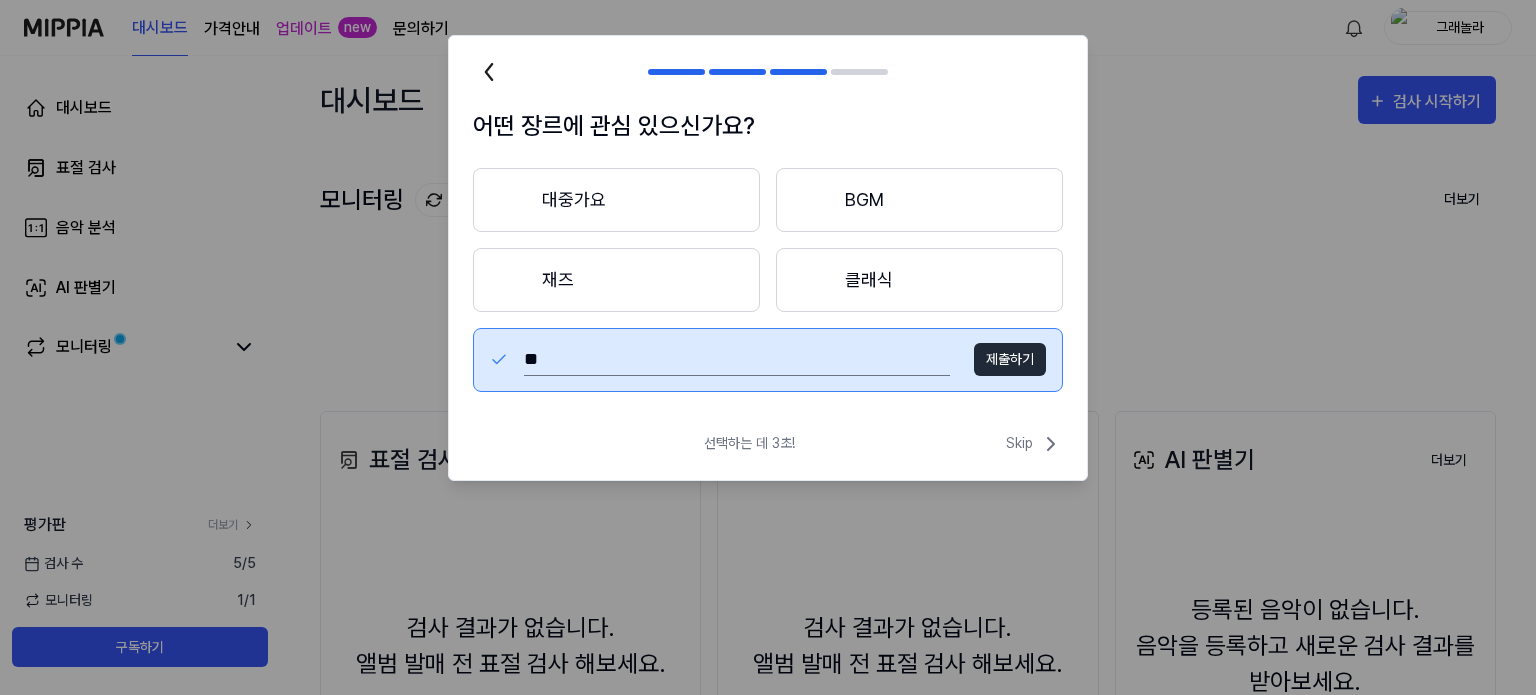 type on "**" 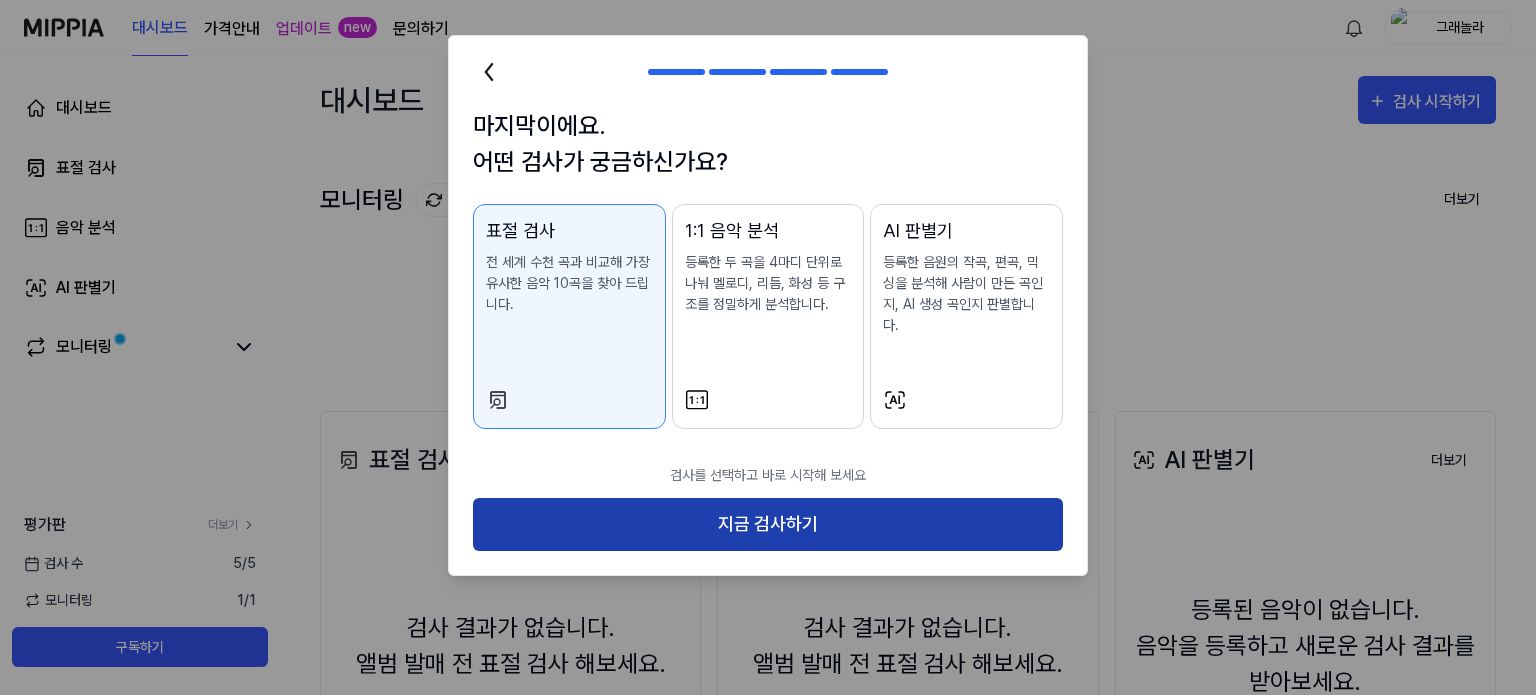 click on "지금 검사하기" at bounding box center (768, 524) 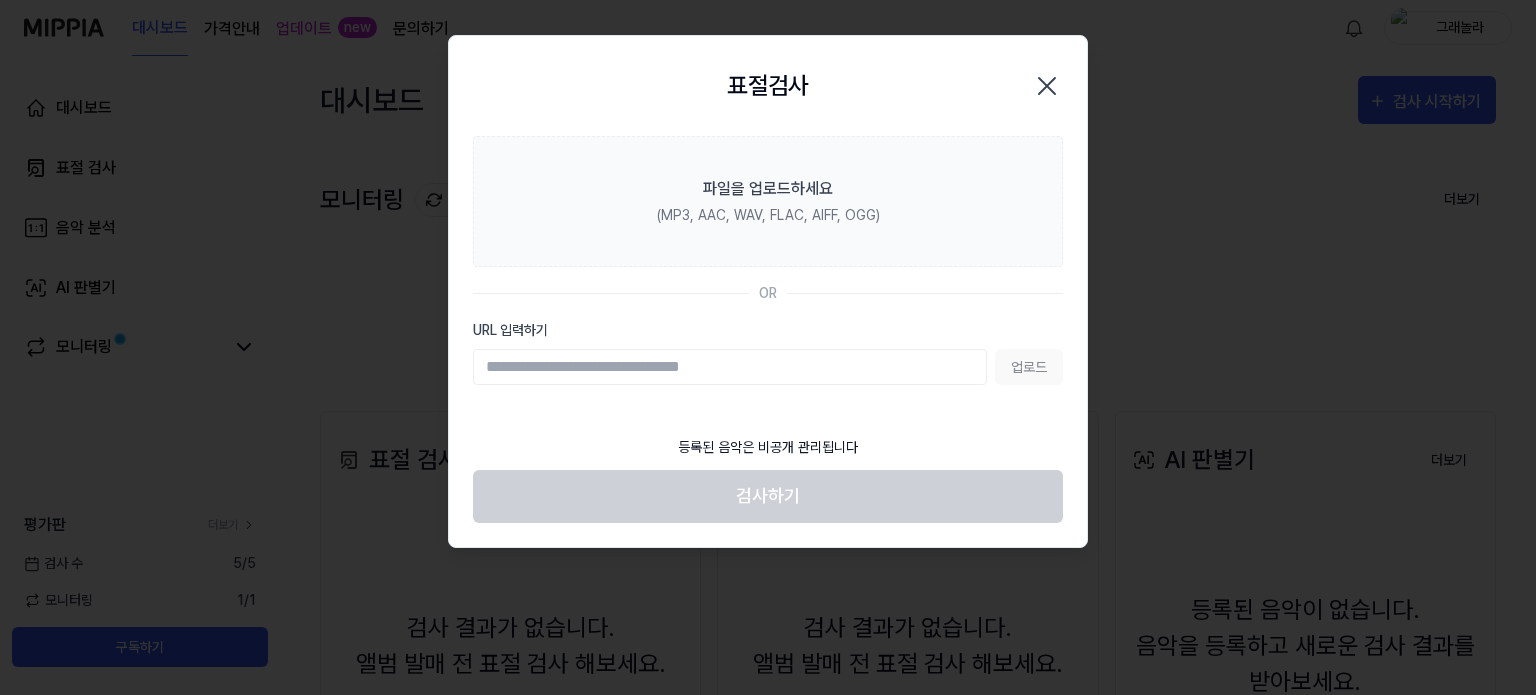 click on "URL 입력하기" at bounding box center [730, 367] 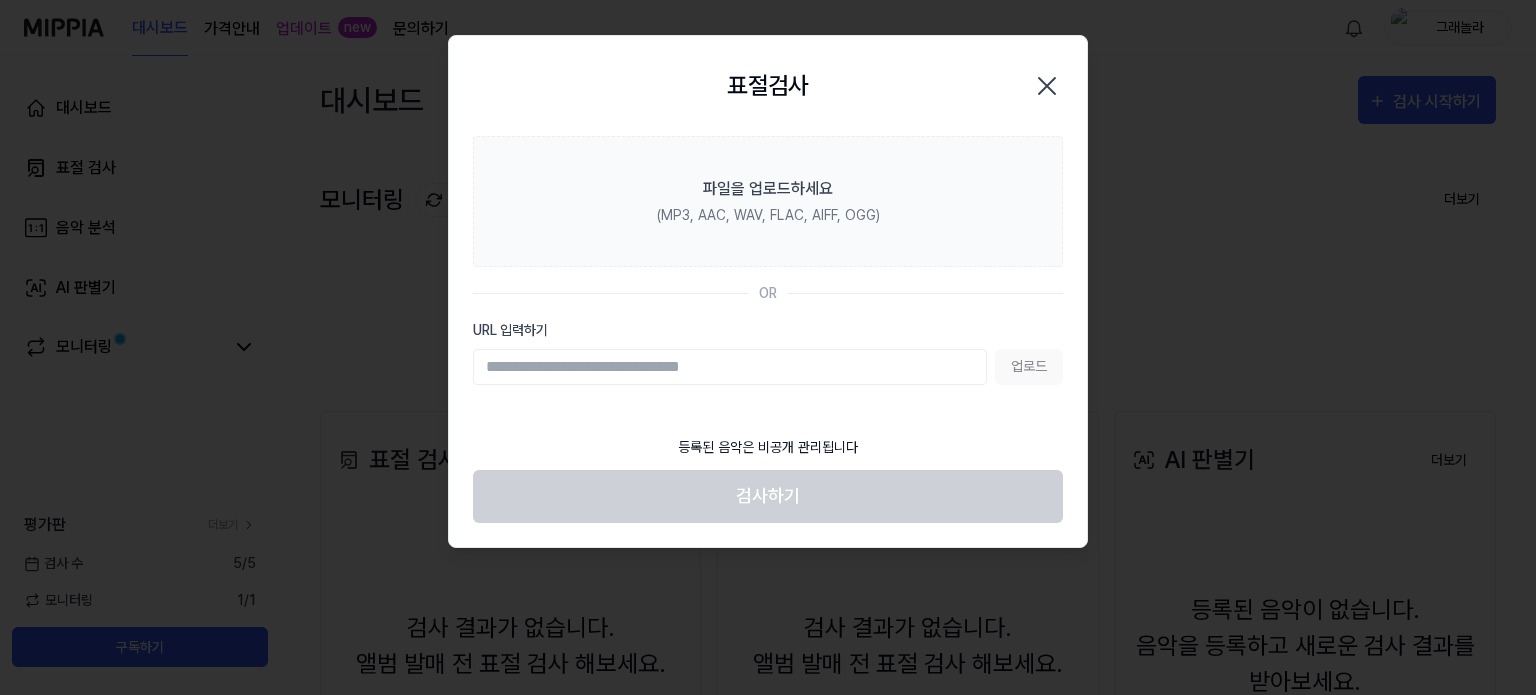 click on "업로드" at bounding box center (768, 367) 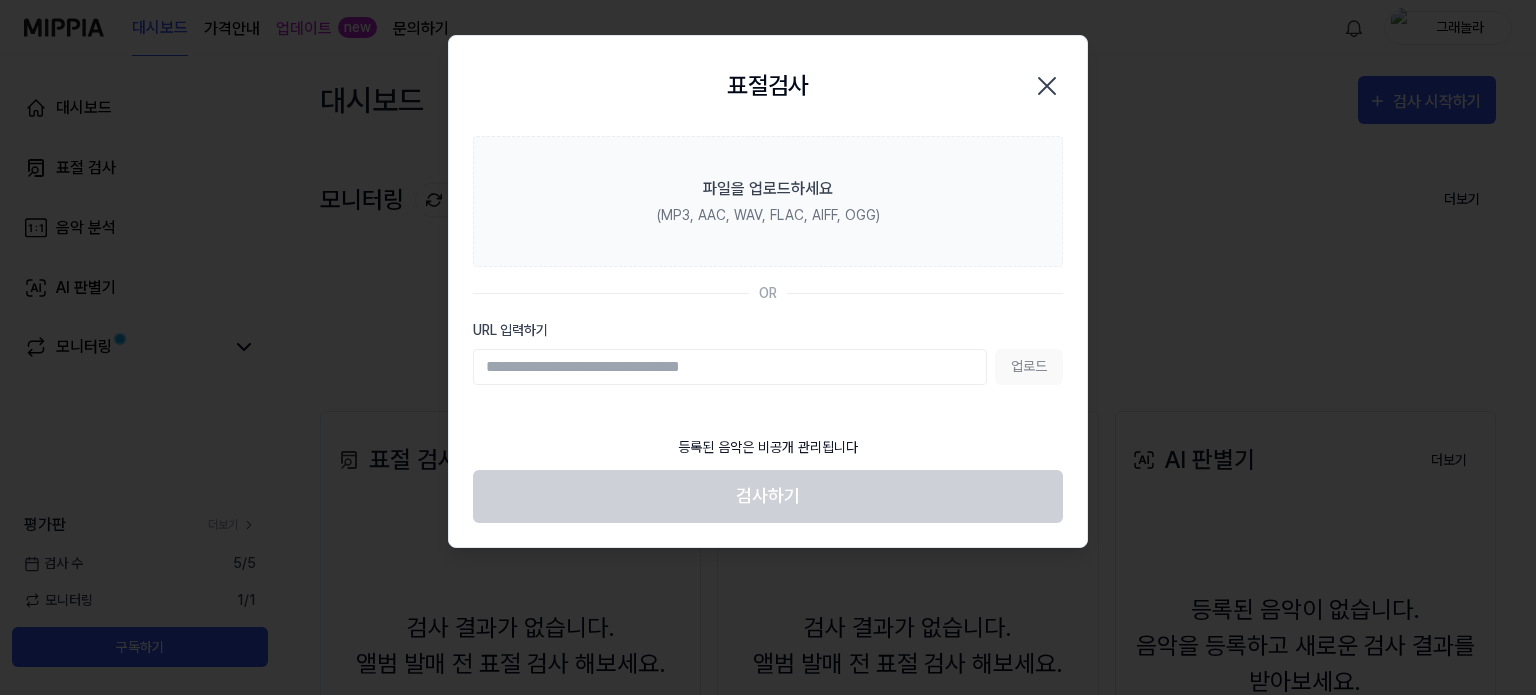 click on "URL 입력하기" at bounding box center (730, 367) 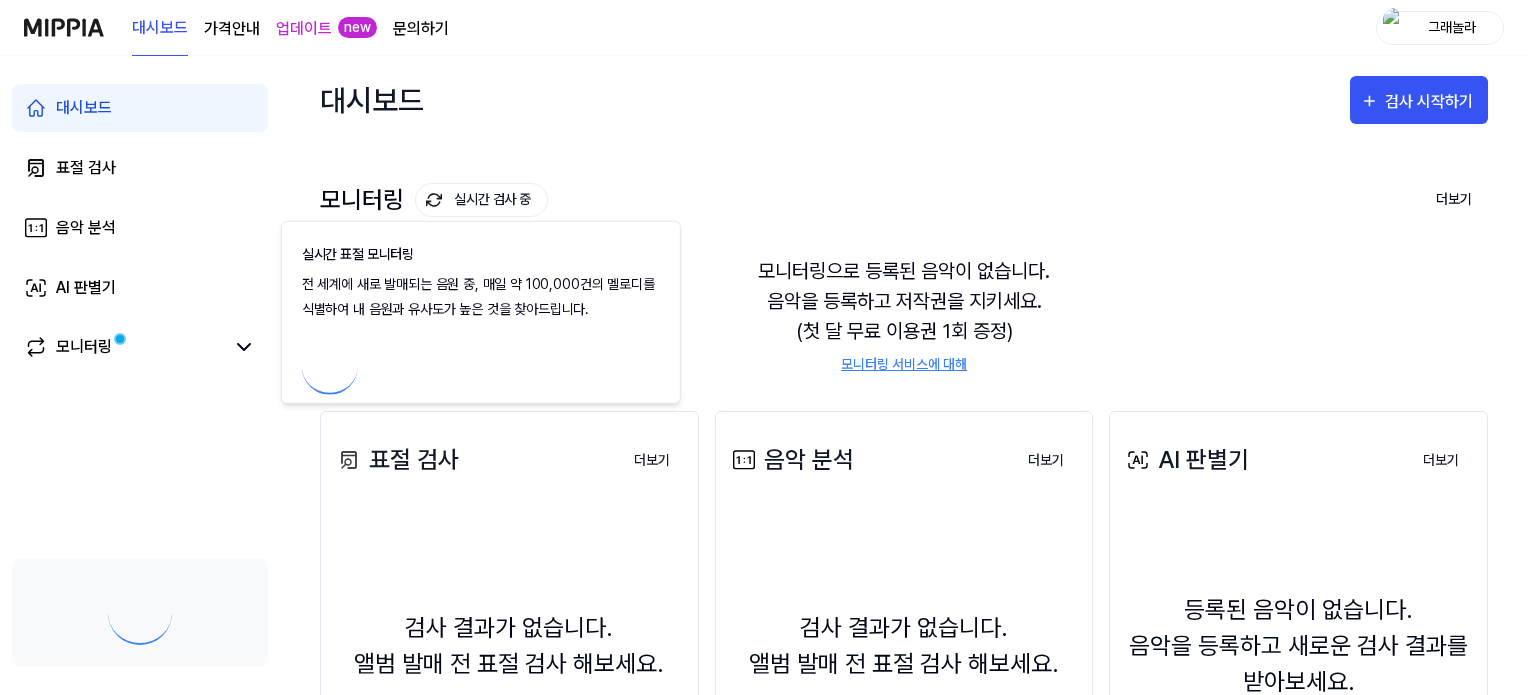 scroll, scrollTop: 0, scrollLeft: 0, axis: both 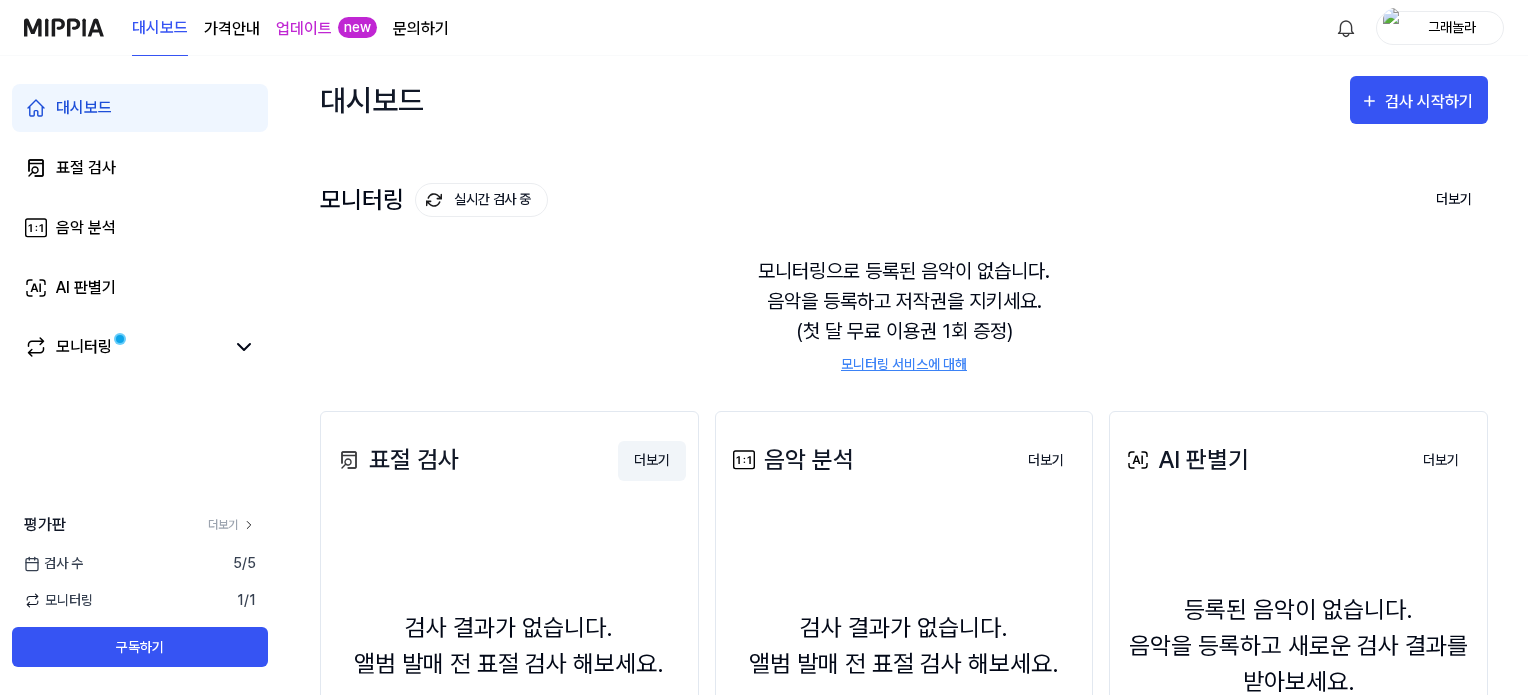 click on "더보기" at bounding box center (652, 461) 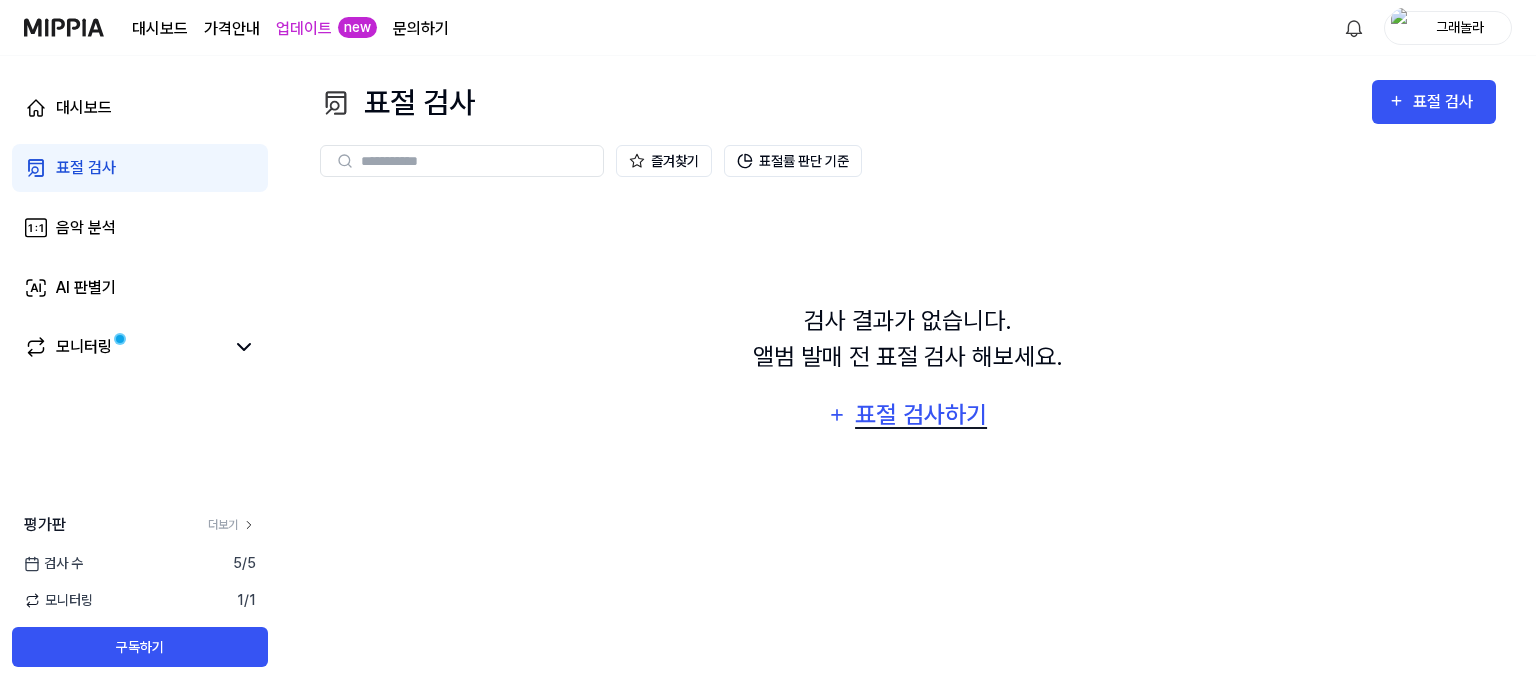 click on "표절 검사하기" at bounding box center [921, 415] 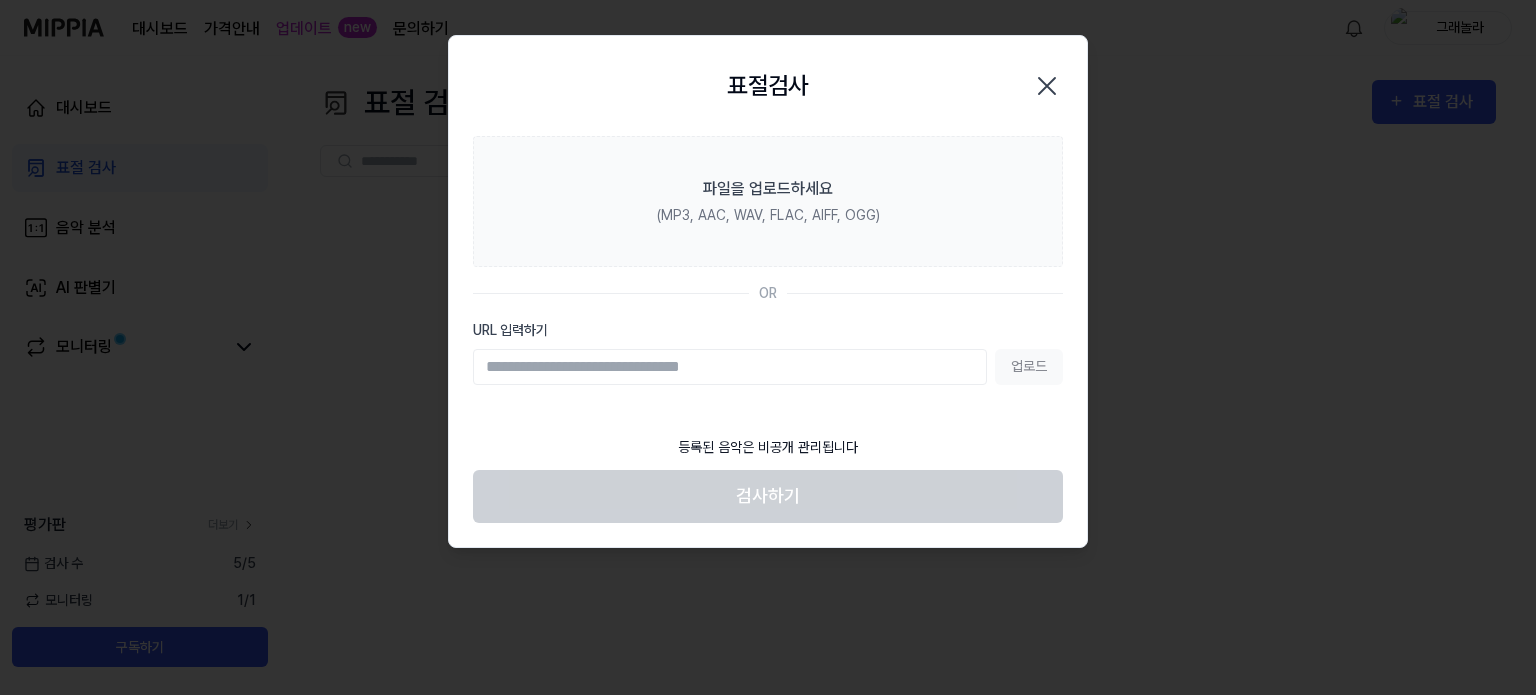 click on "URL 입력하기" at bounding box center (730, 367) 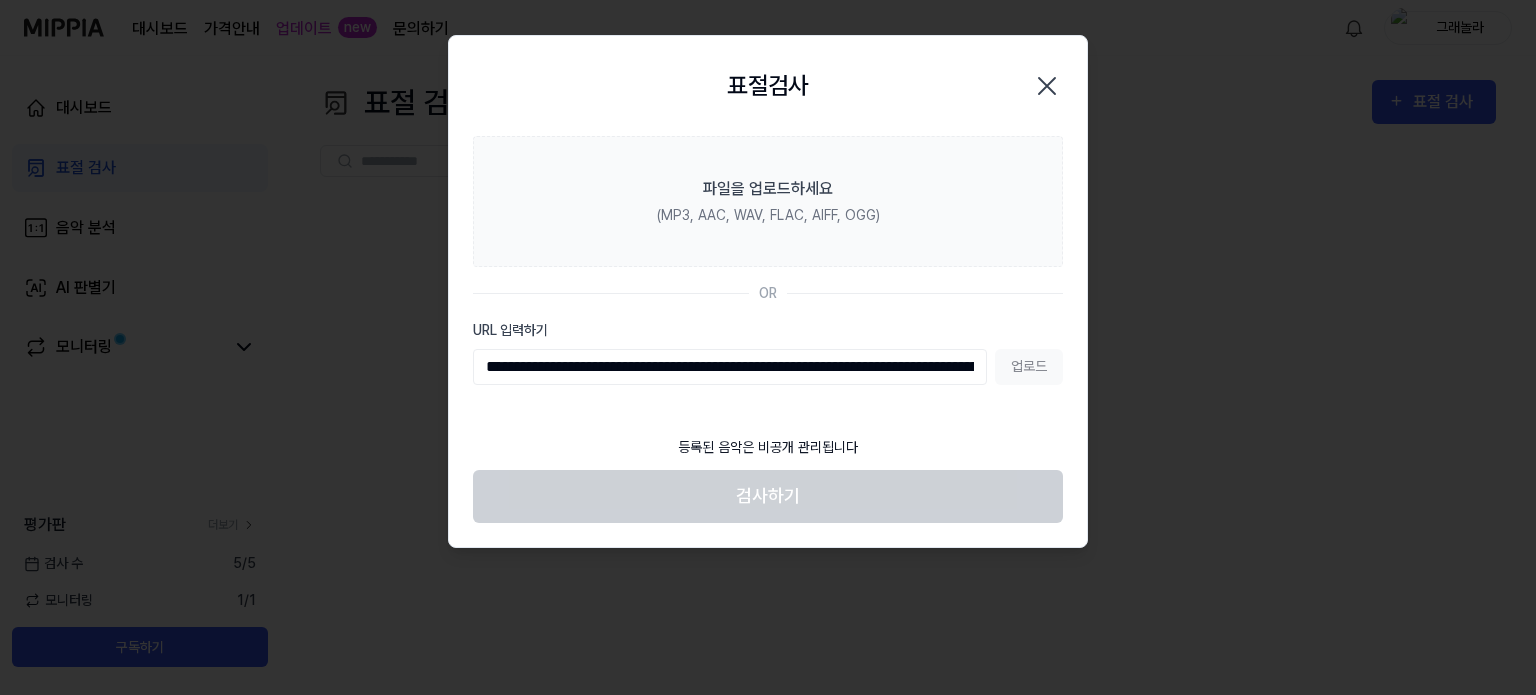 scroll, scrollTop: 0, scrollLeft: 657, axis: horizontal 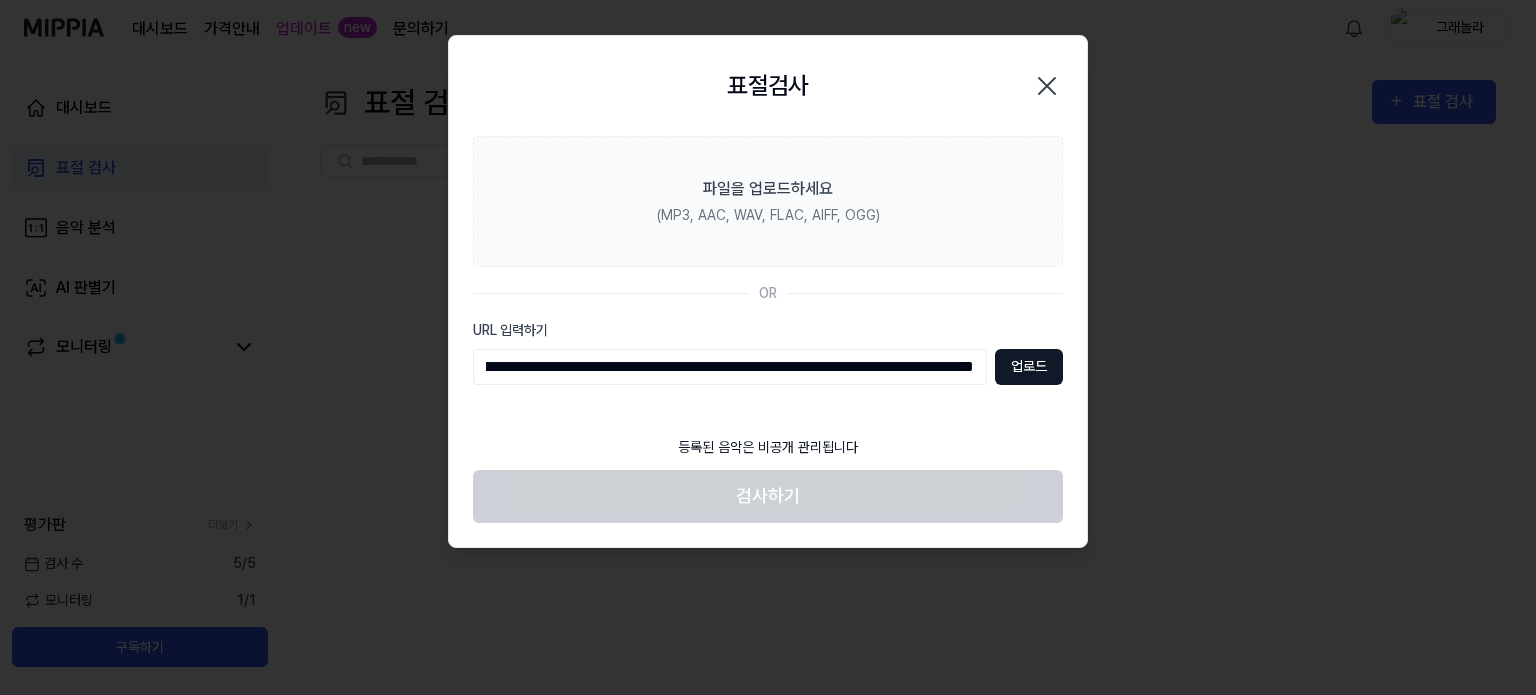 type on "**********" 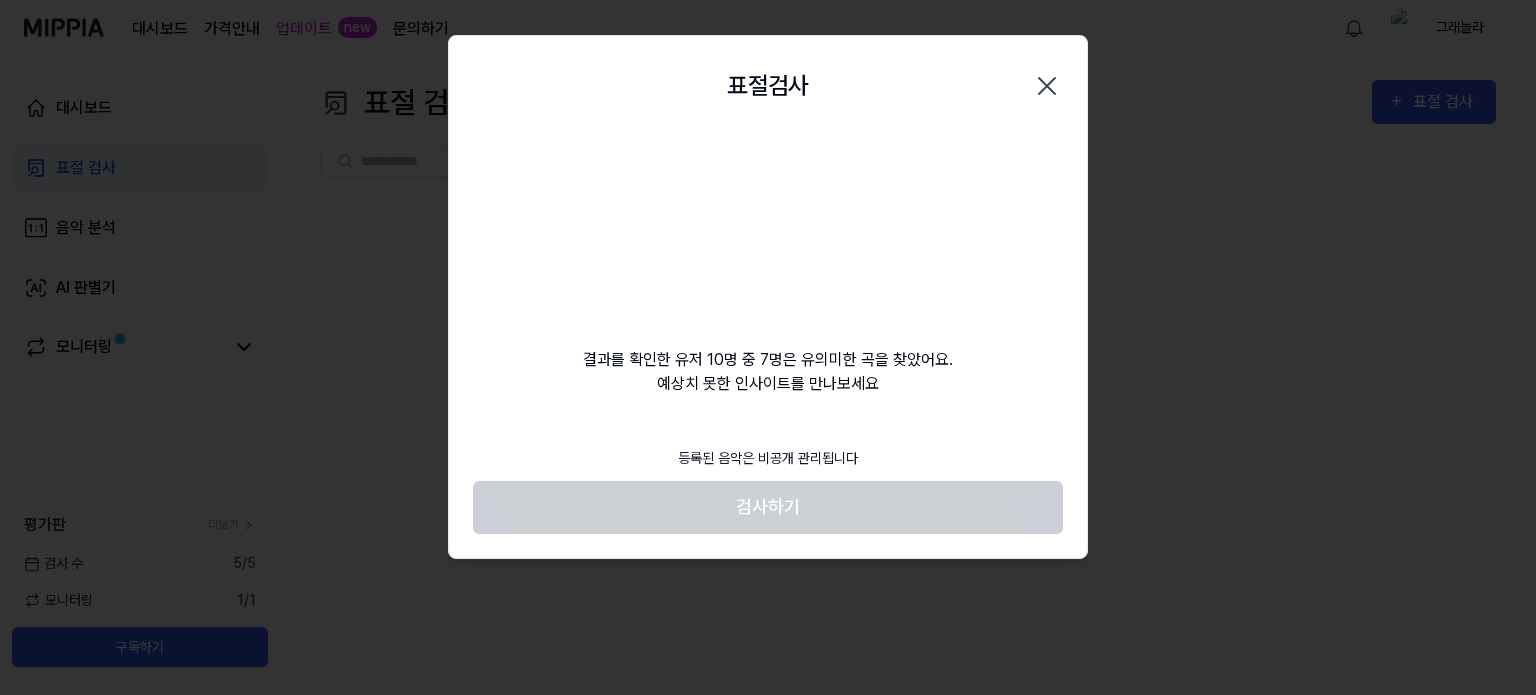 click on "등록된 음악은 비공개 관리됩니다 검사하기" at bounding box center (768, 485) 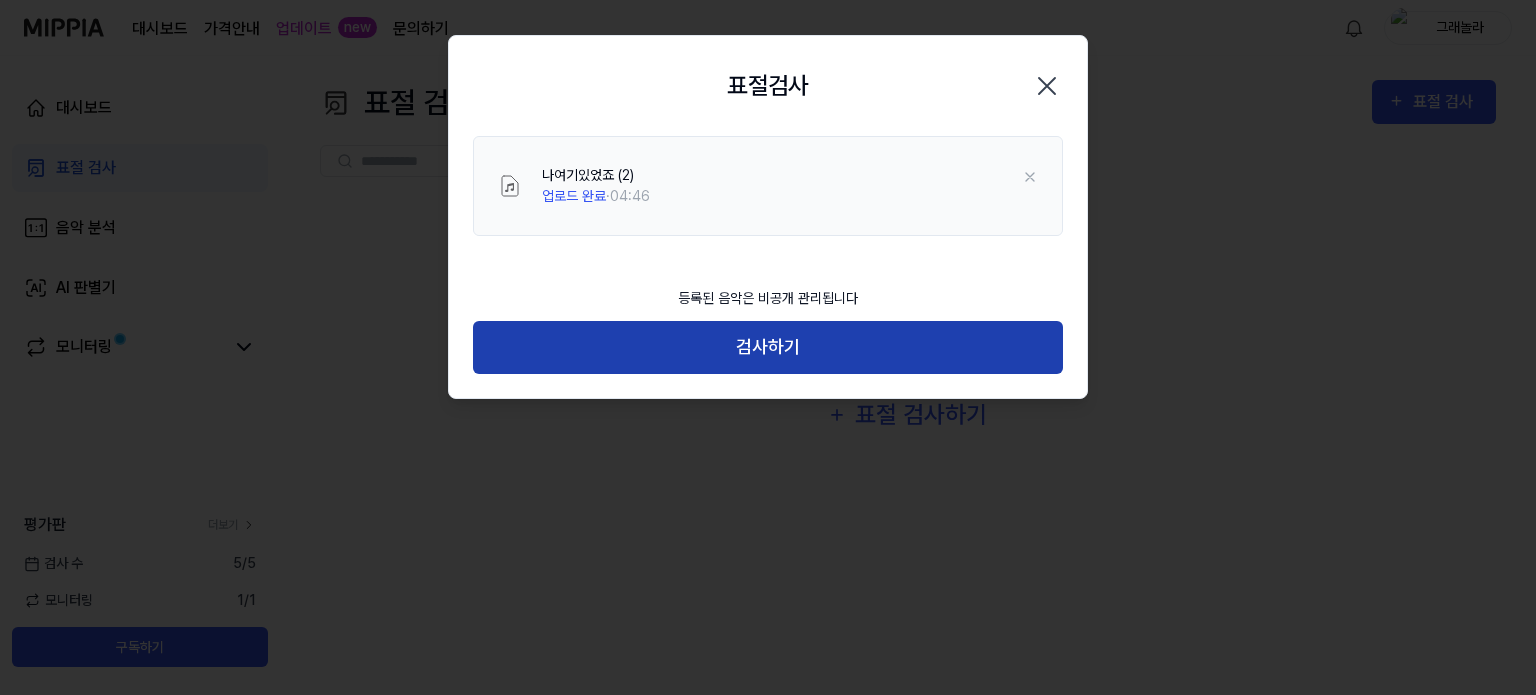 click on "검사하기" at bounding box center (768, 347) 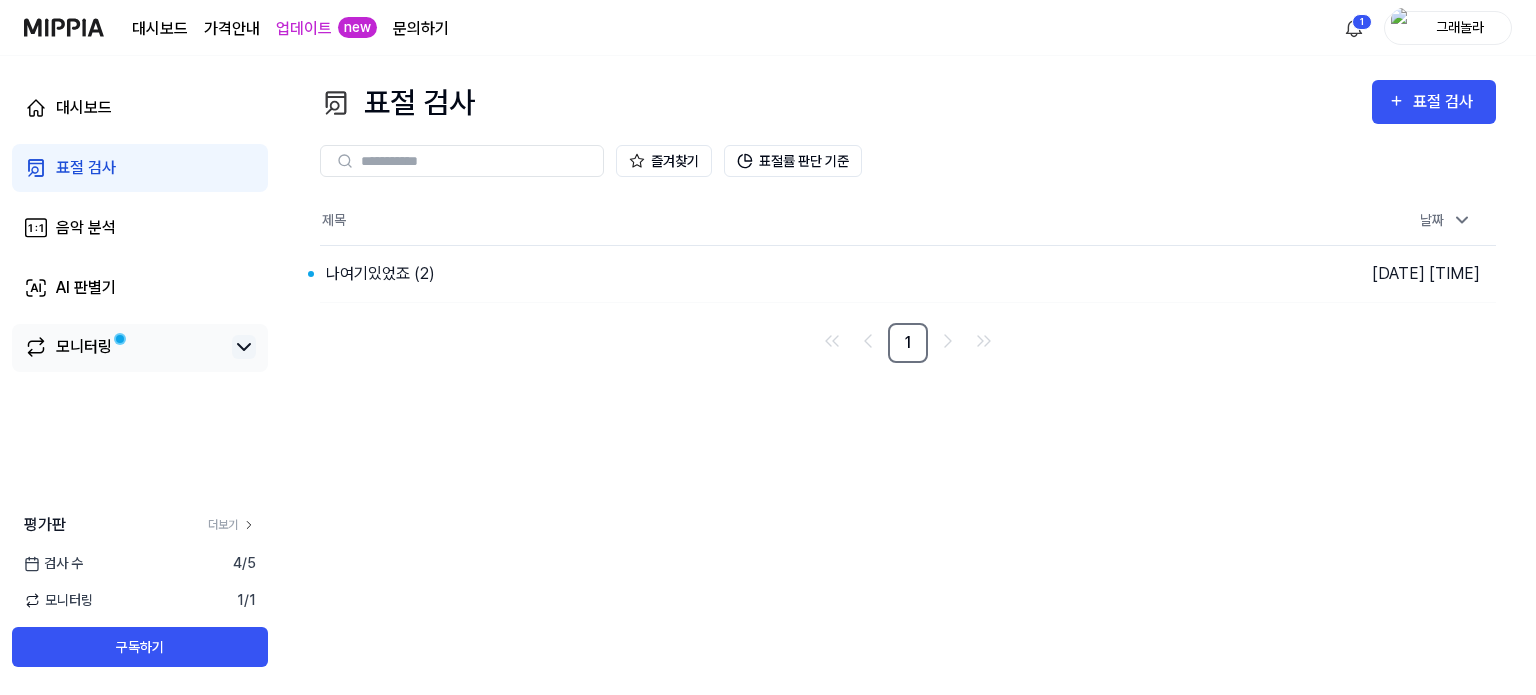 click 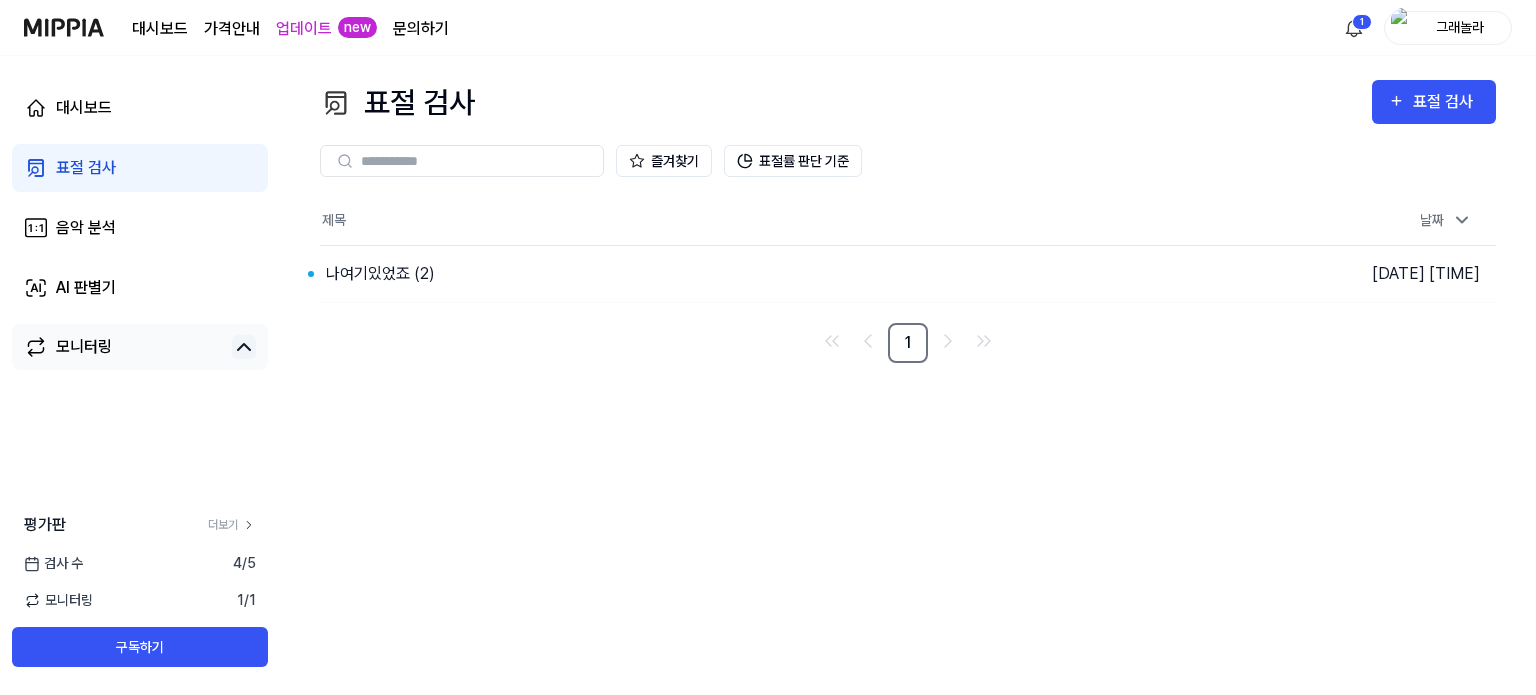 click 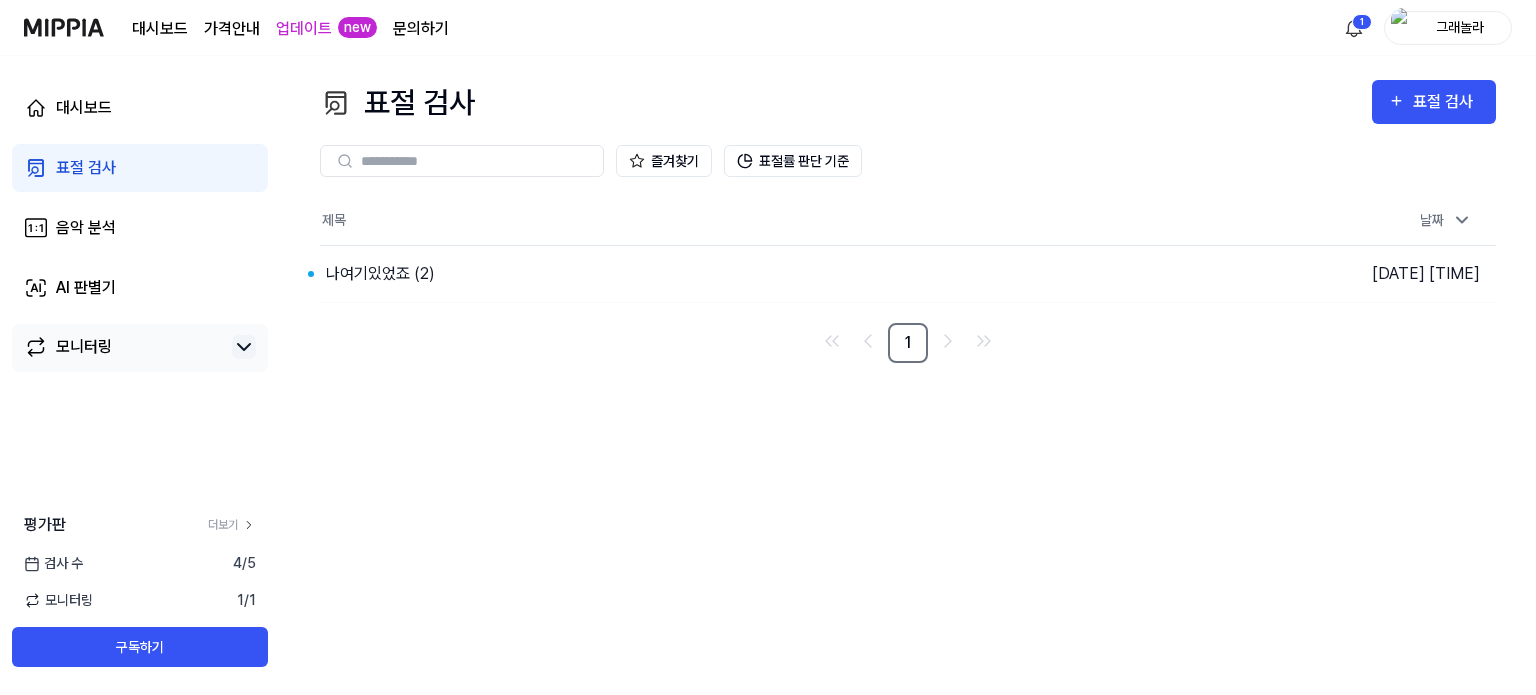 click on "표절 검사 표절 검사 표절 검사 음악 분석 AI 판별기 즐겨찾기 표절률 판단 기준 제목 날짜 나여기있었죠 (2) 이동하기 2025.08.04 오후 2:25 1" at bounding box center [908, 375] 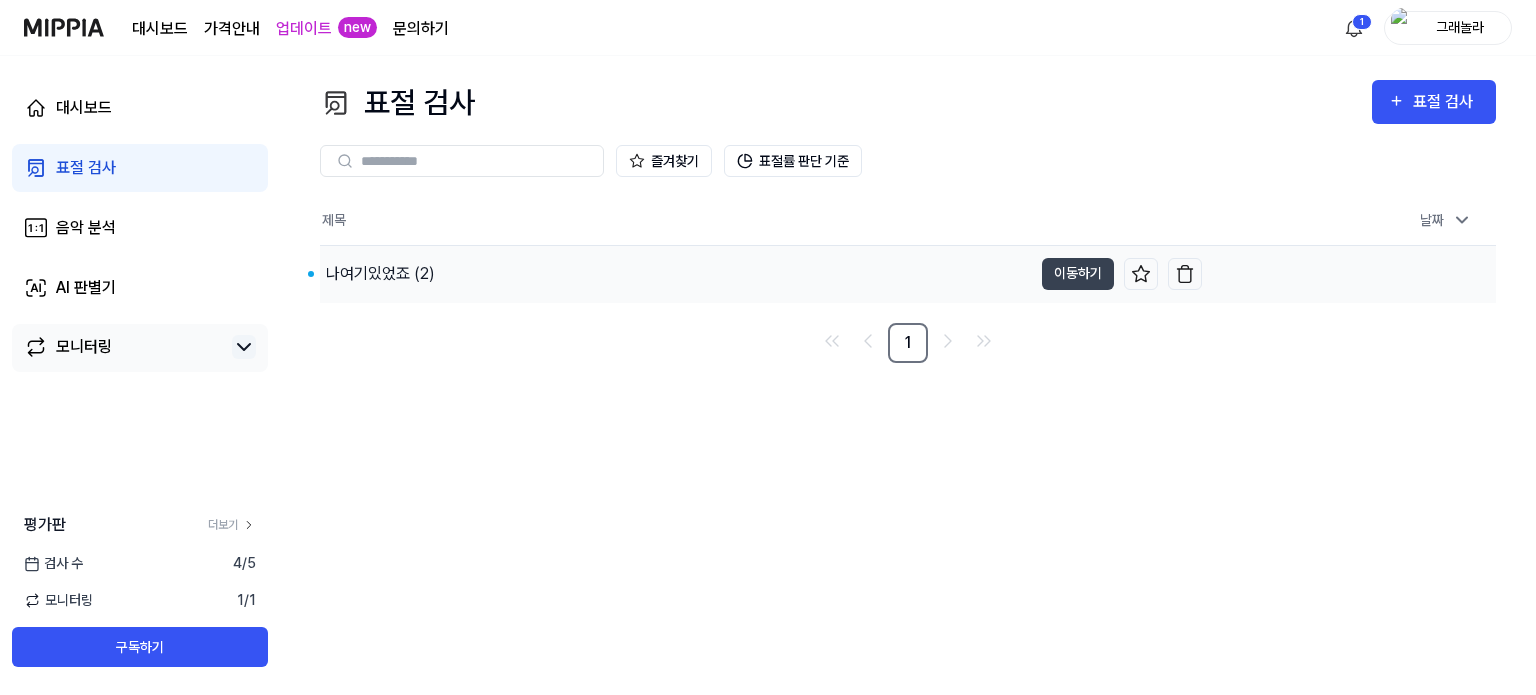 click on "나여기있었죠 (2)" at bounding box center [380, 274] 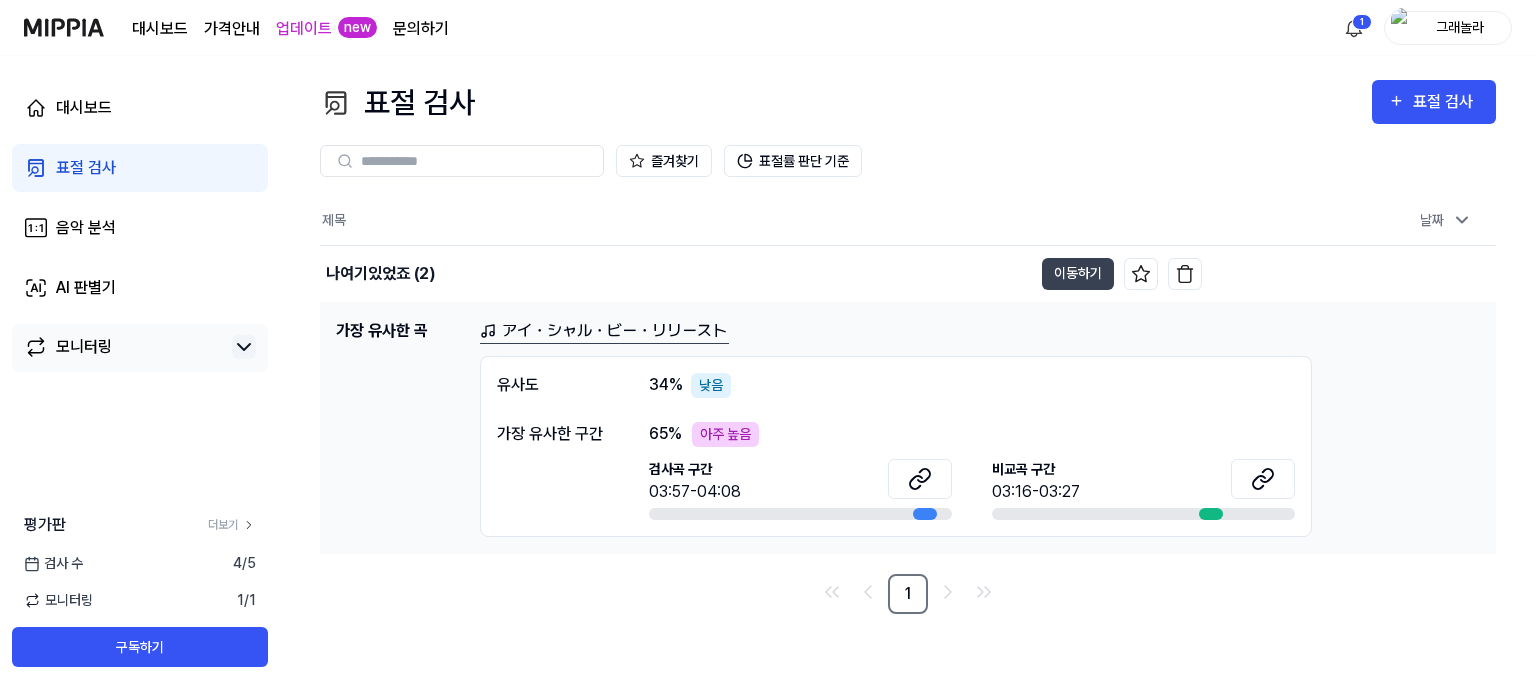 click on "유사도 34 % 낮음   가장 유사한 구간 65 % 아주 높음   검사곡 구간 03:57-04:08 비교곡 구간 03:16-03:27" at bounding box center [896, 446] 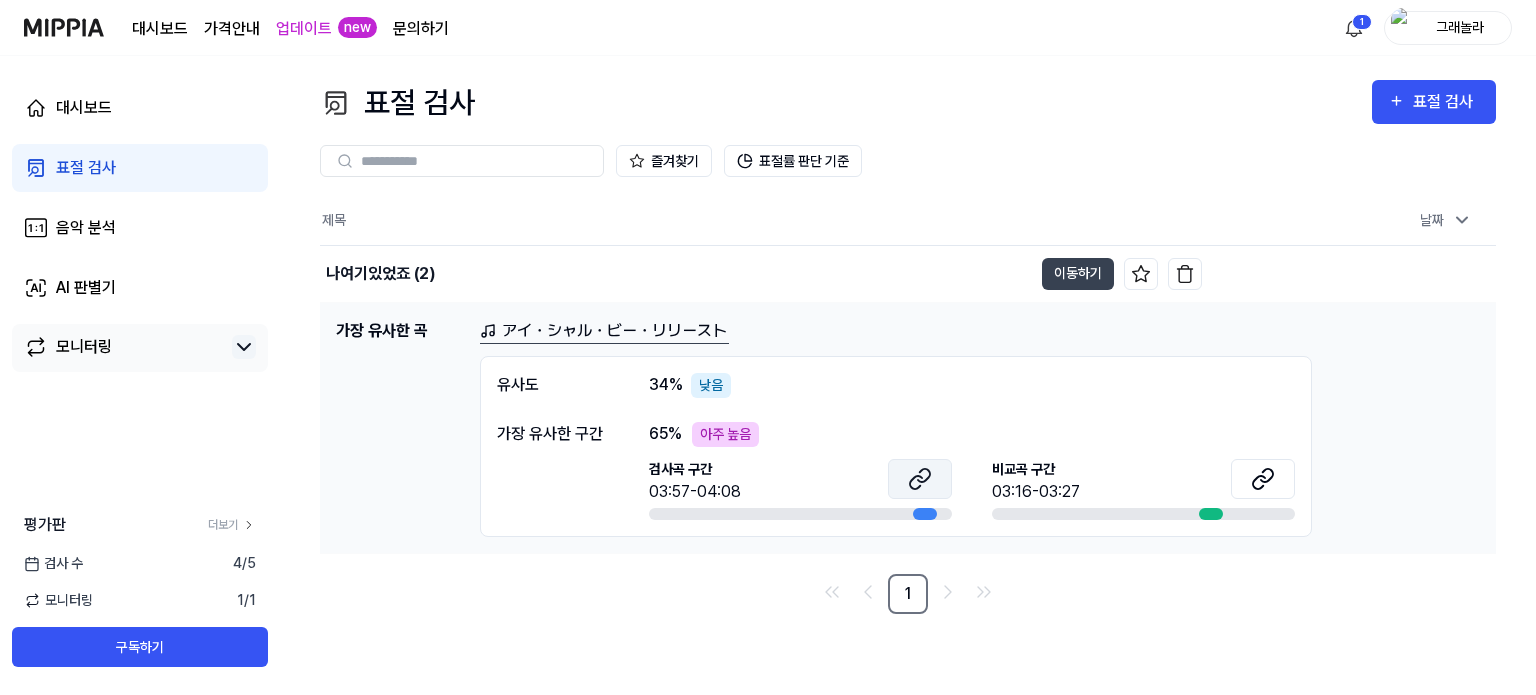 click 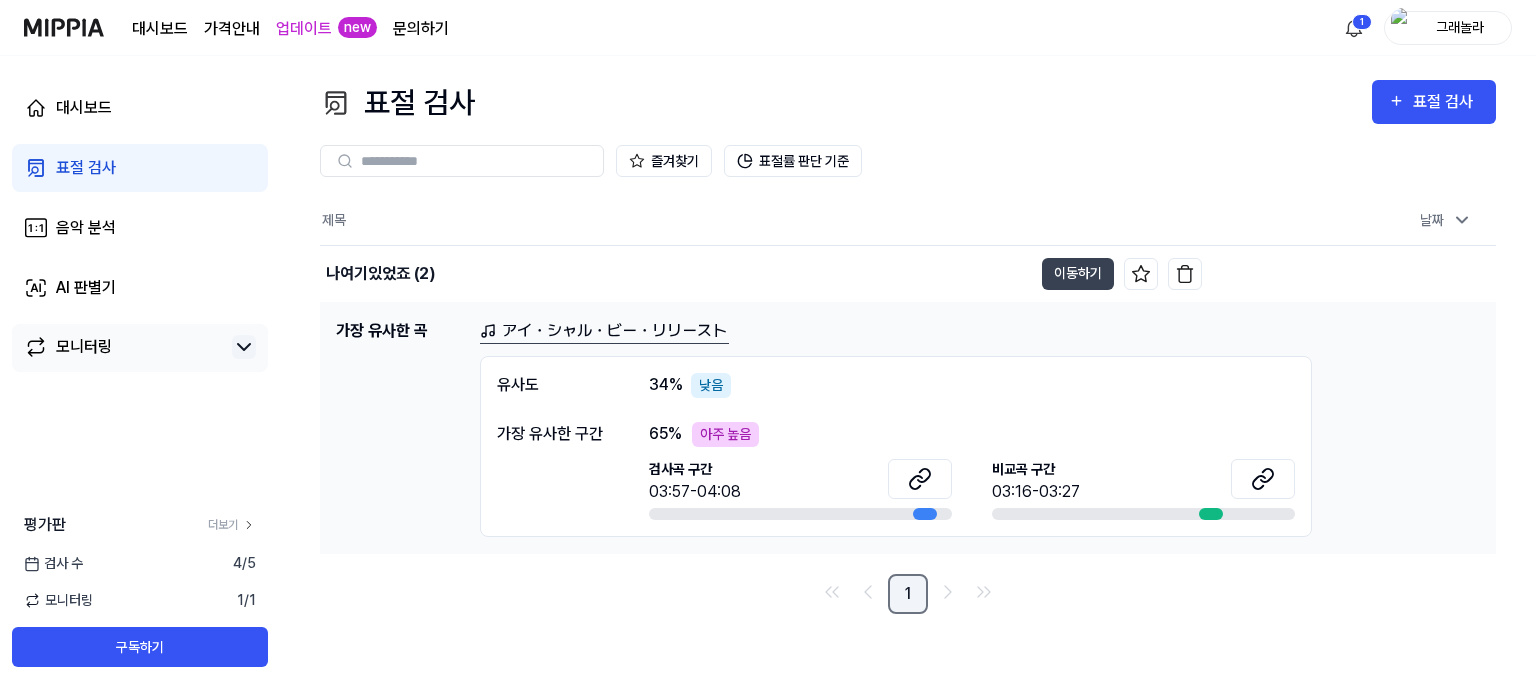 click on "1" at bounding box center [908, 594] 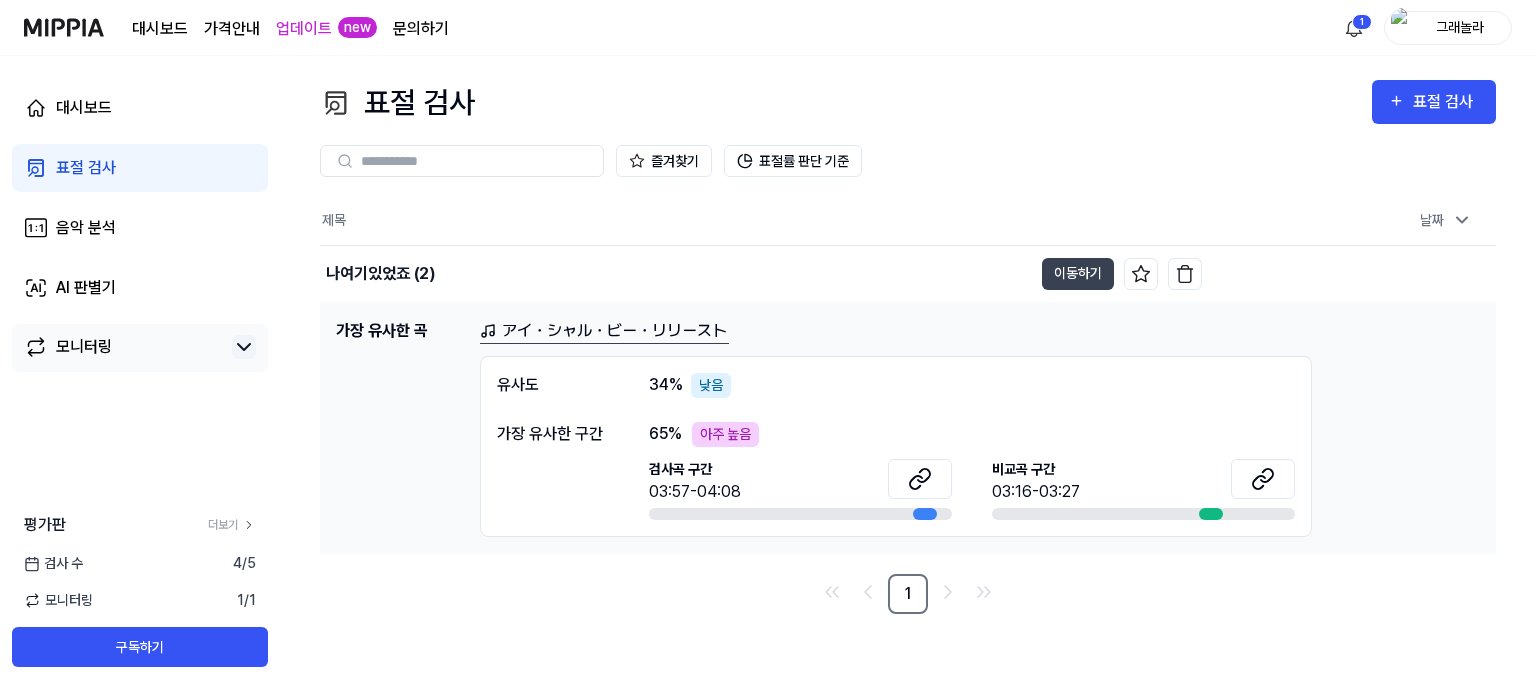 click on "アイ・シャル・ビー・リリースト" at bounding box center (604, 331) 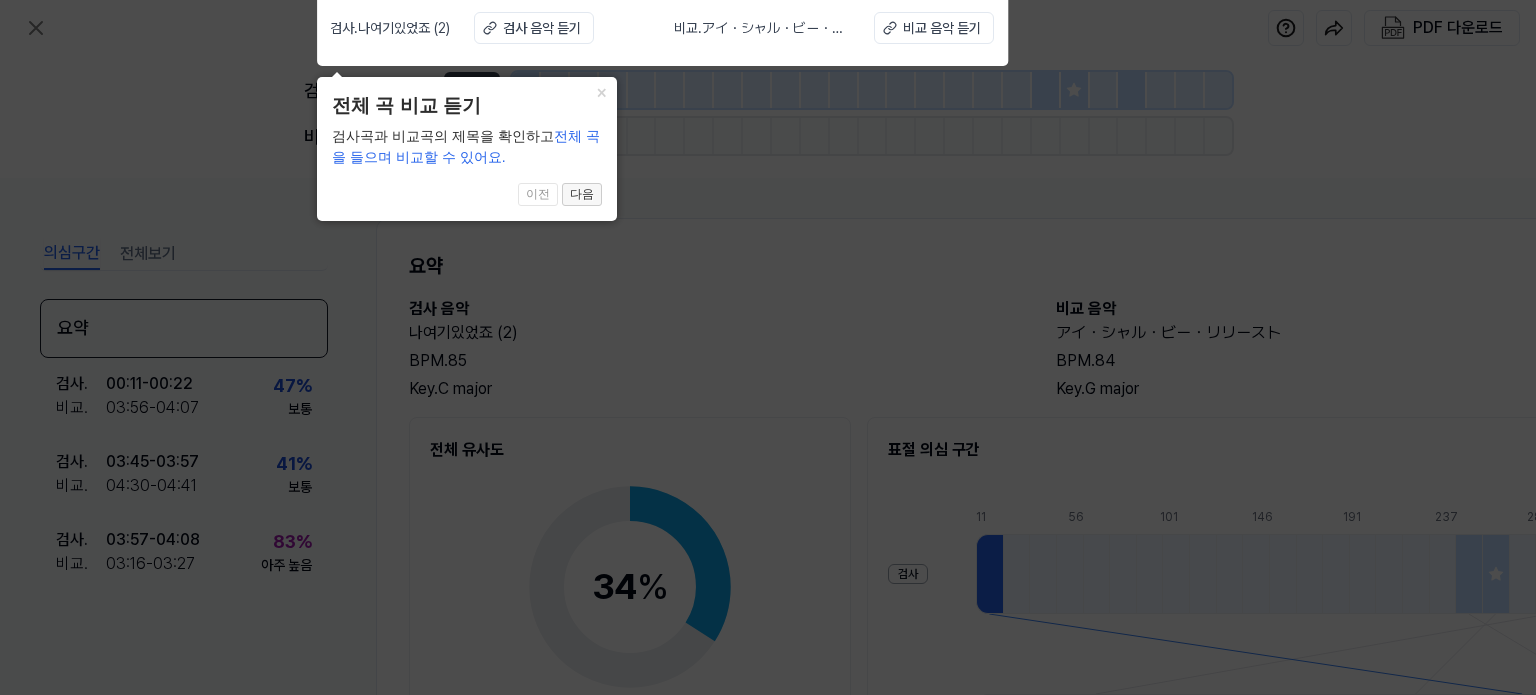 click on "다음" at bounding box center (582, 195) 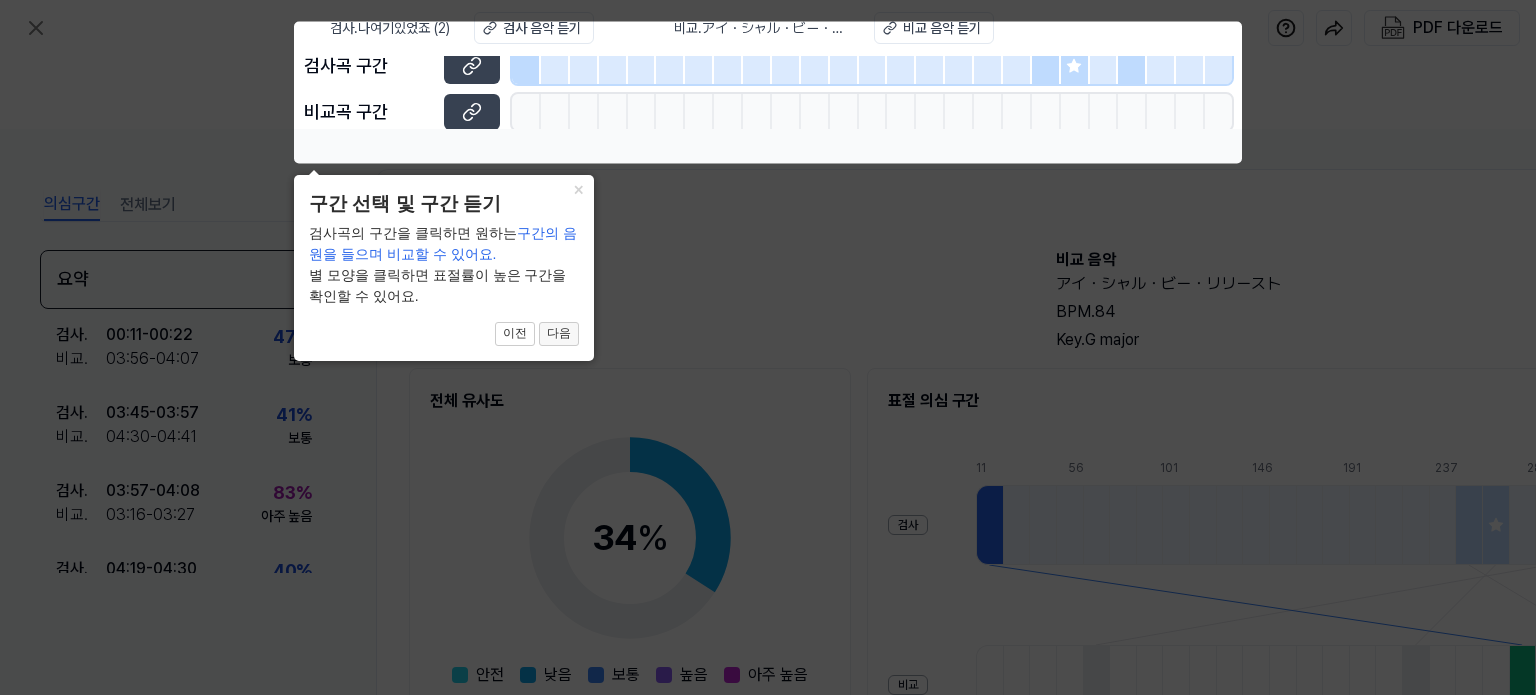 click on "다음" at bounding box center (559, 334) 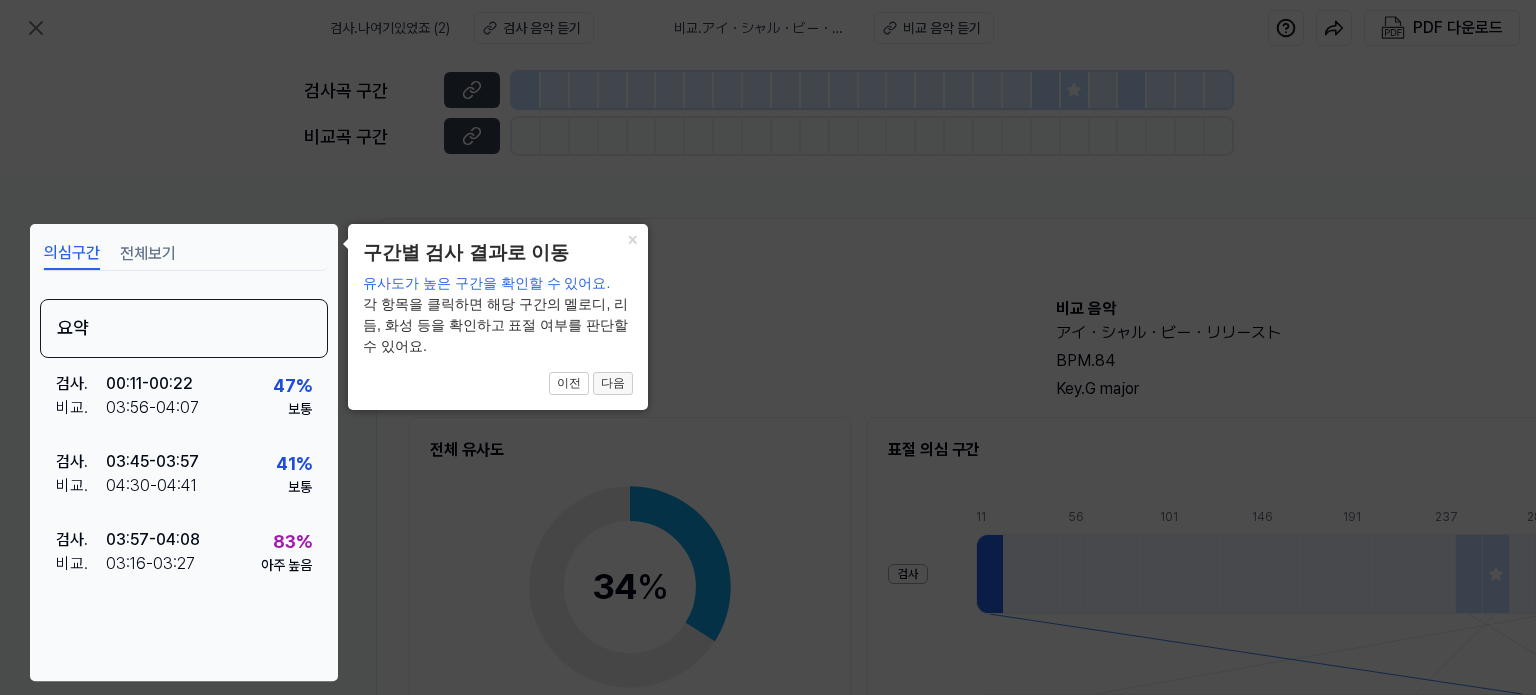 click on "다음" at bounding box center (613, 384) 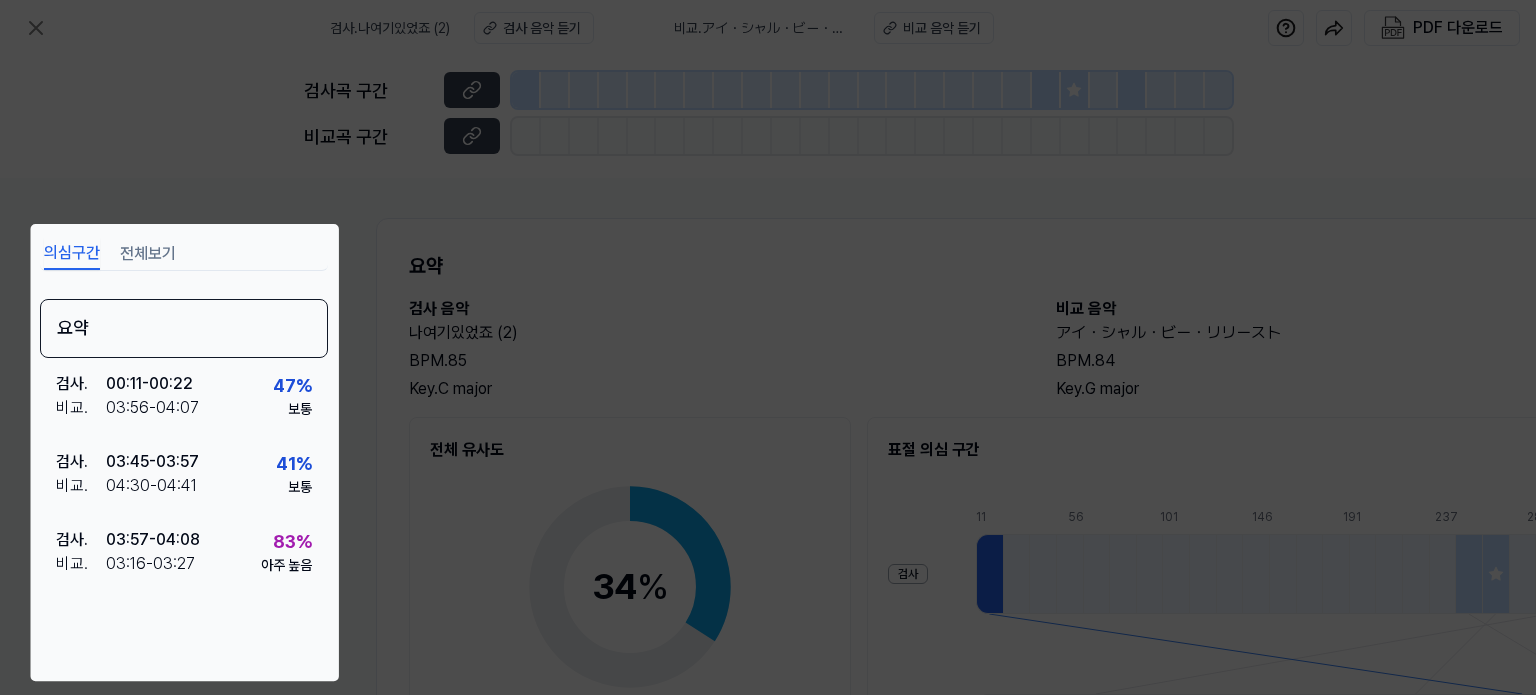scroll, scrollTop: 267, scrollLeft: 200, axis: both 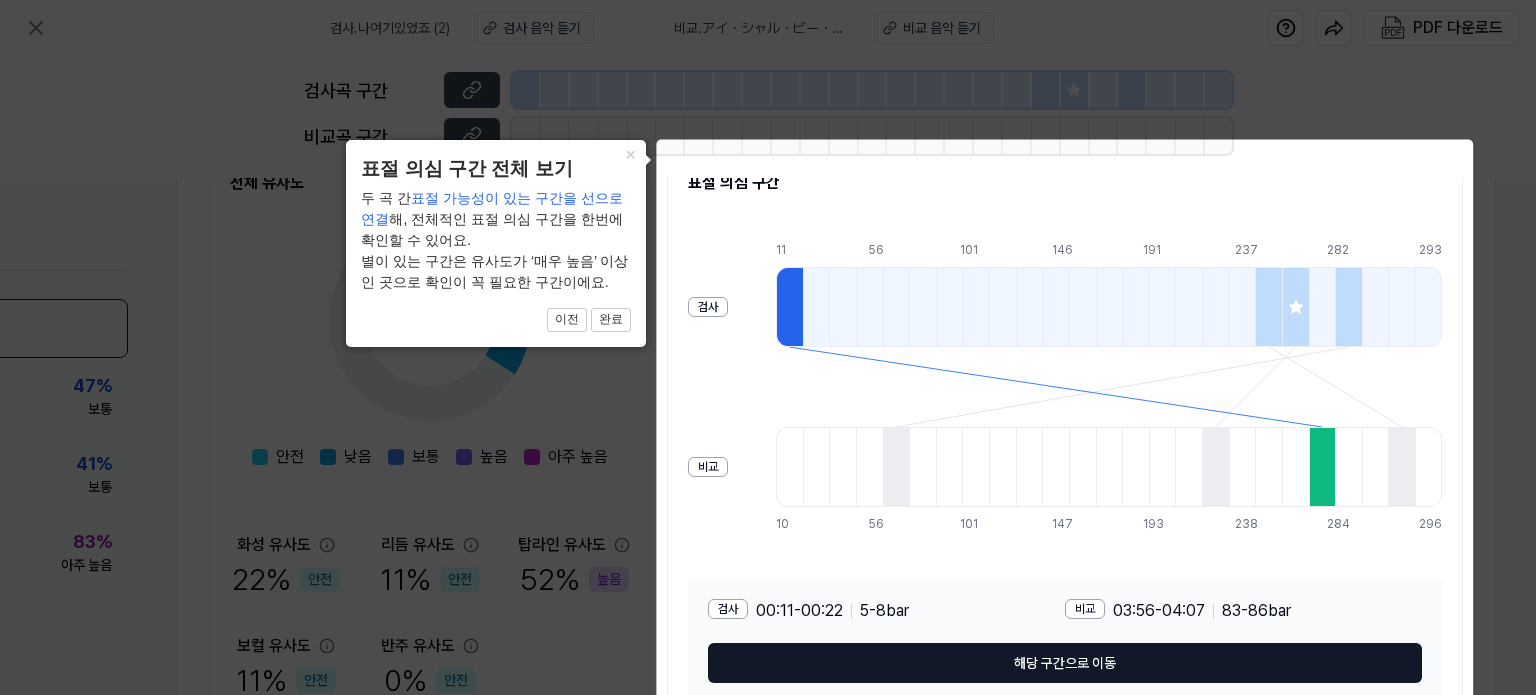 click on "해당 구간으로 이동" at bounding box center (1065, 663) 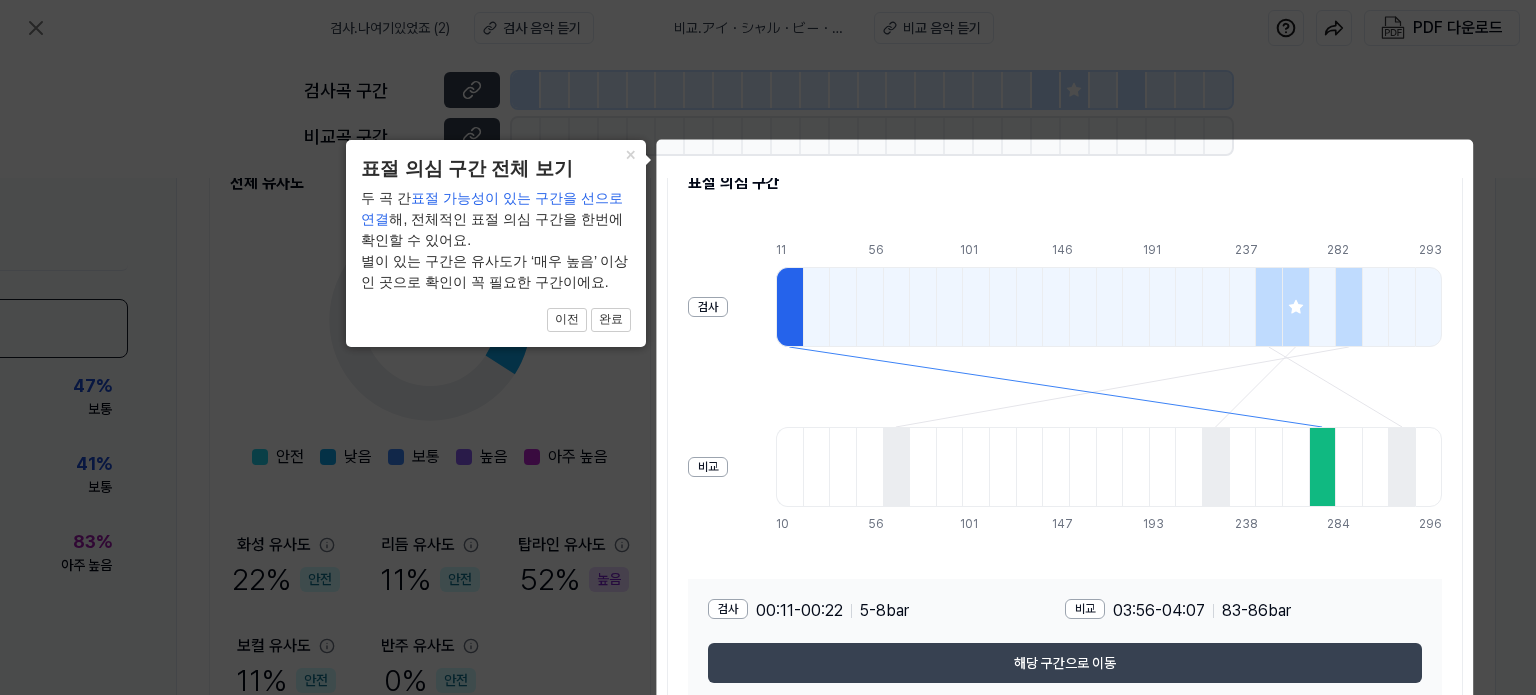 scroll, scrollTop: 267, scrollLeft: 88, axis: both 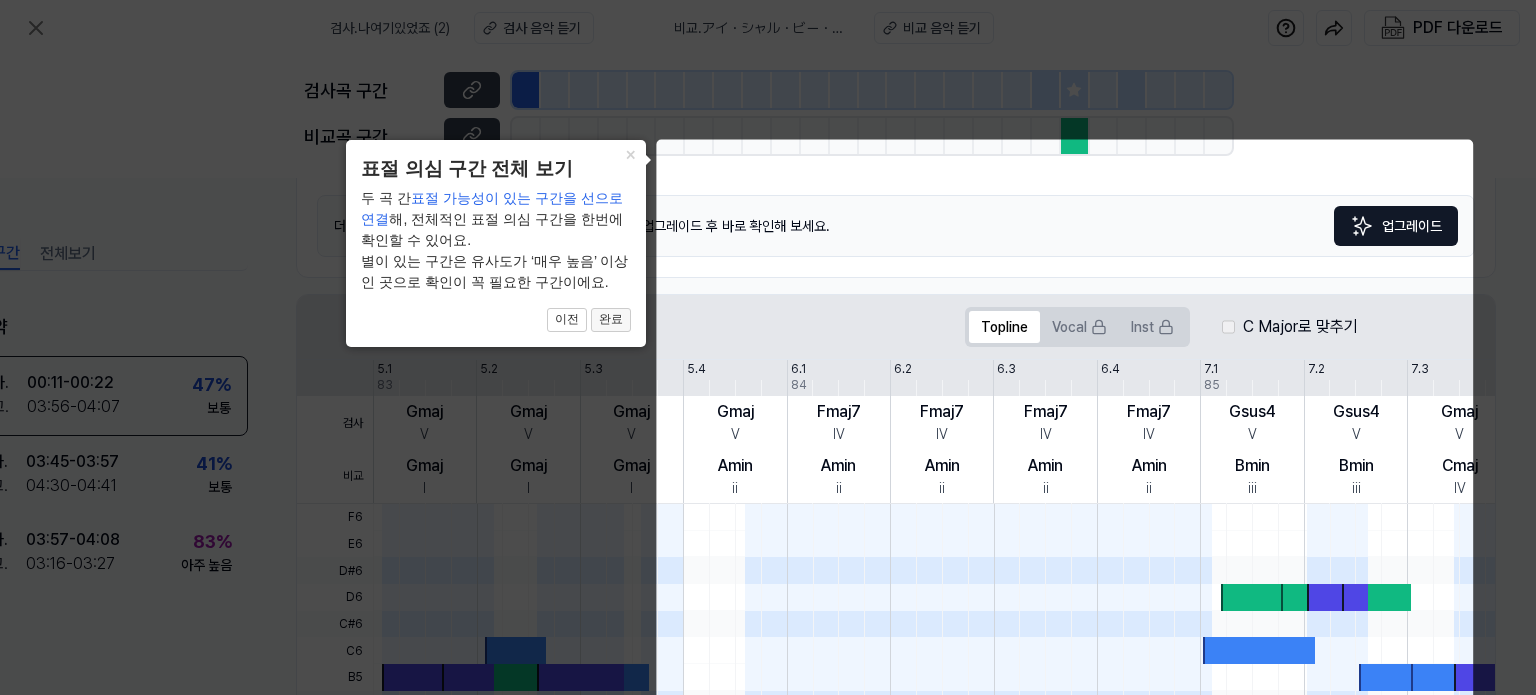 click on "완료" at bounding box center (611, 320) 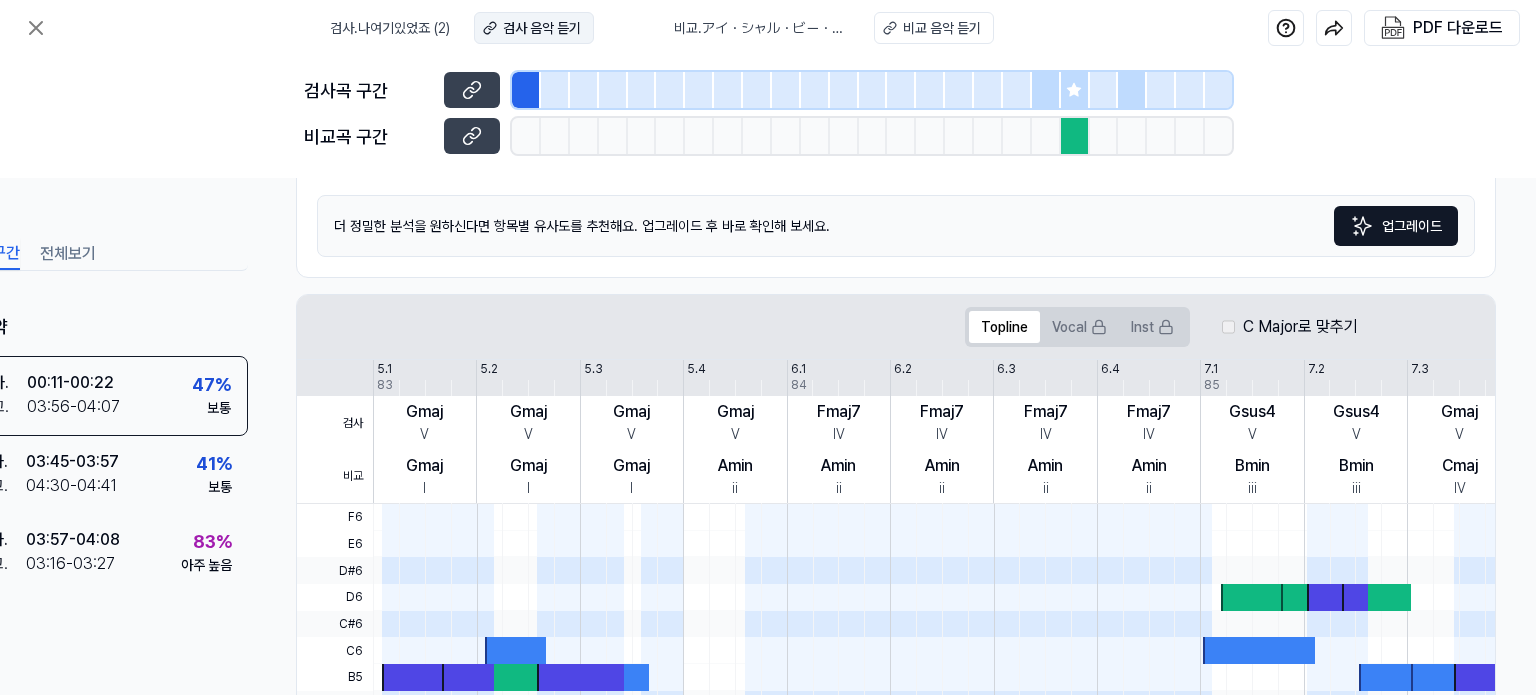 click on "검사 음악 듣기" at bounding box center (542, 28) 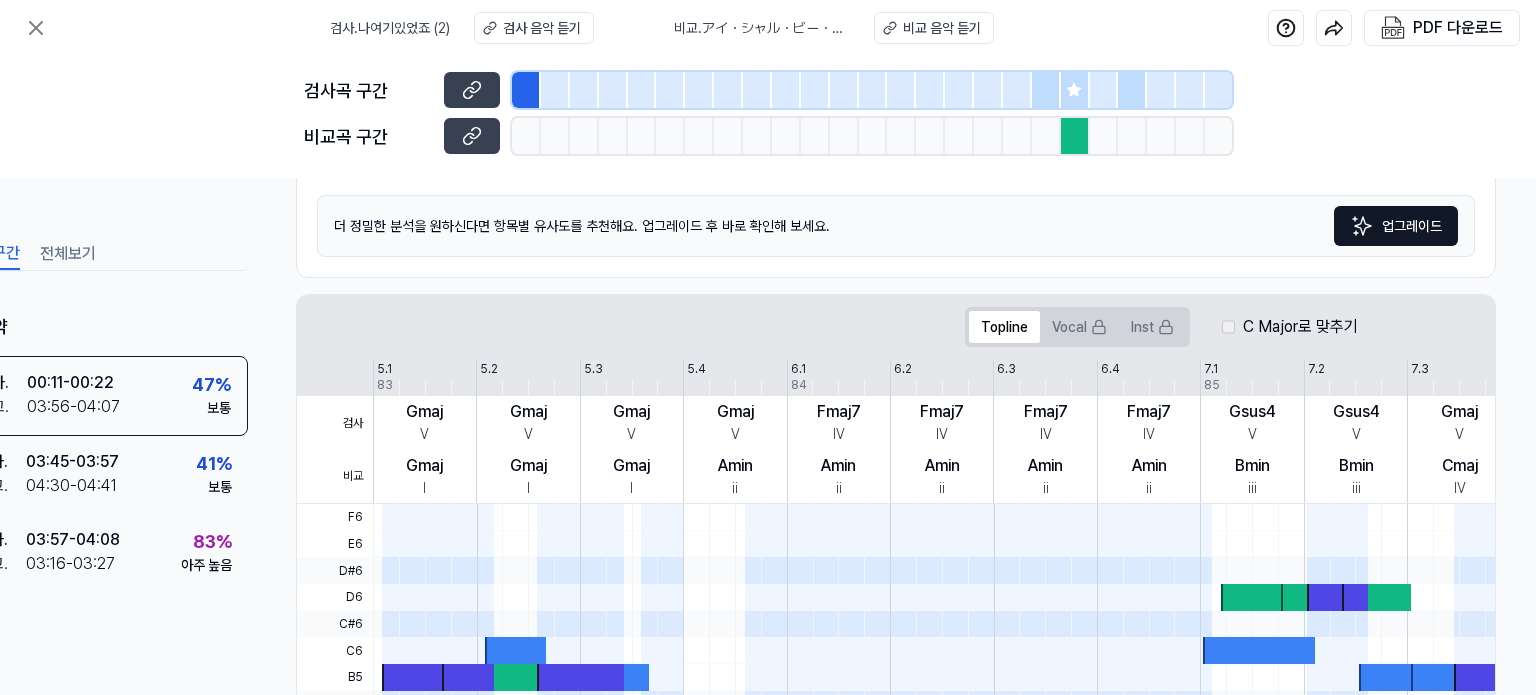 click at bounding box center [1075, 136] 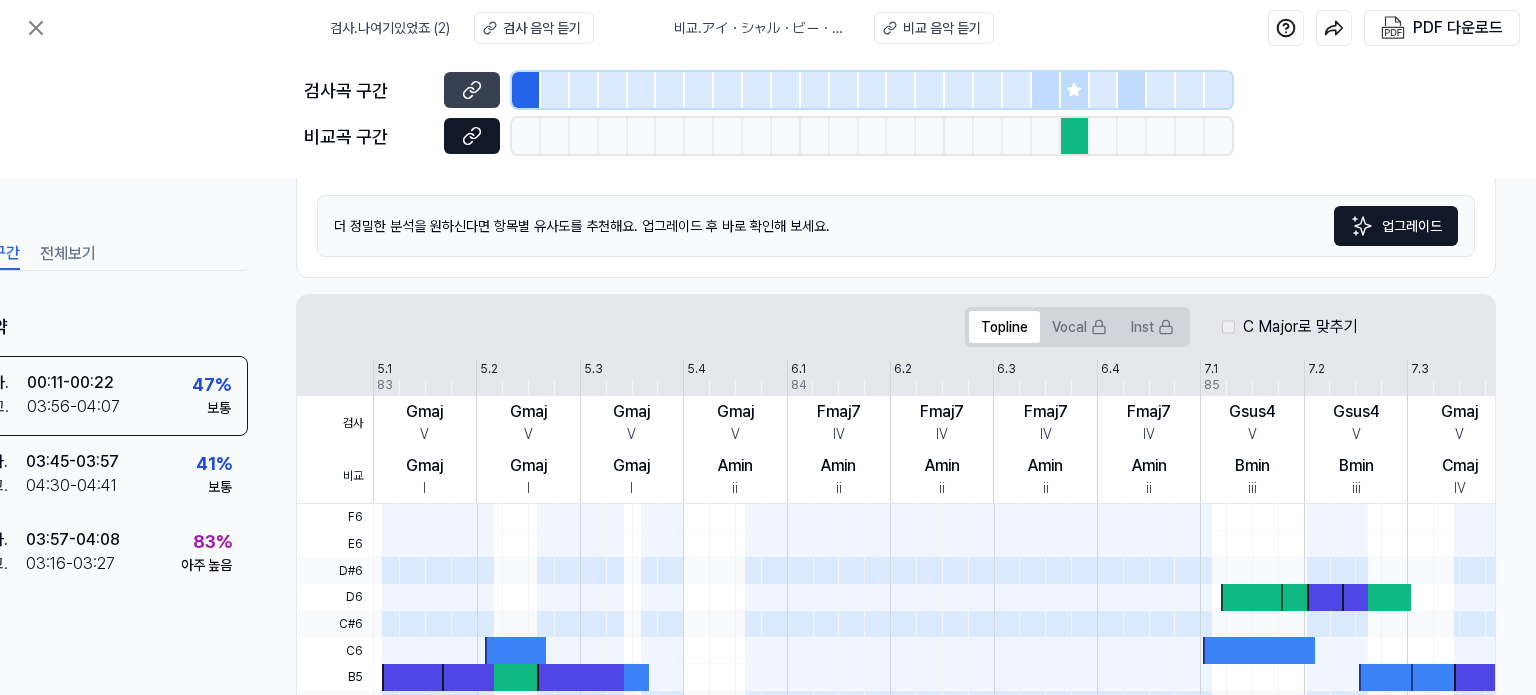 click 